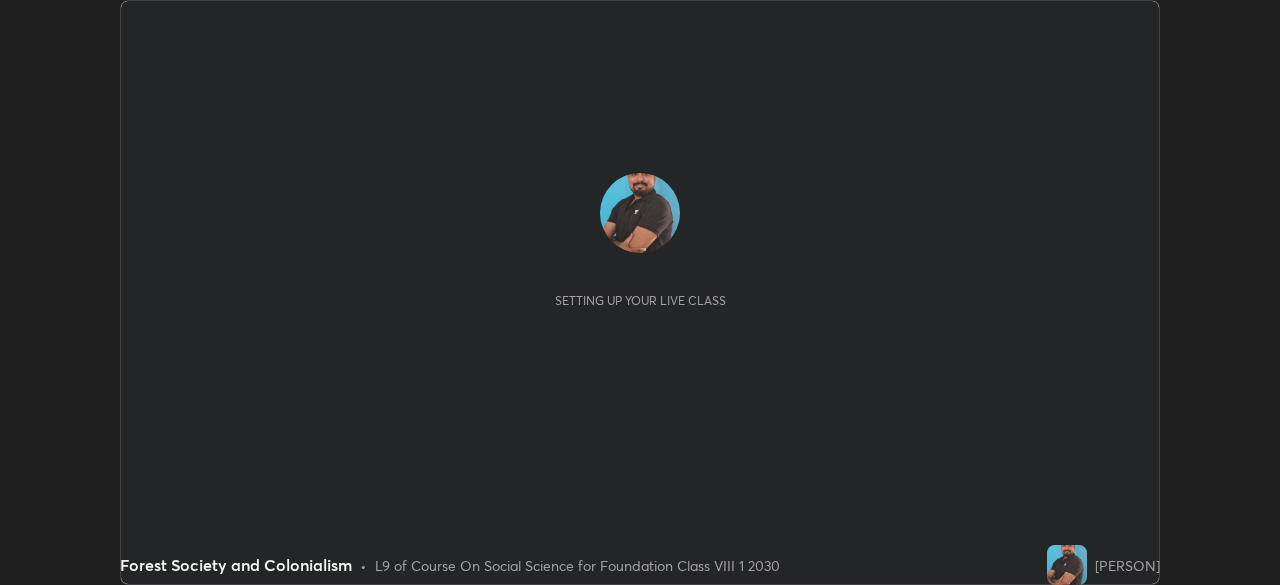 scroll, scrollTop: 0, scrollLeft: 0, axis: both 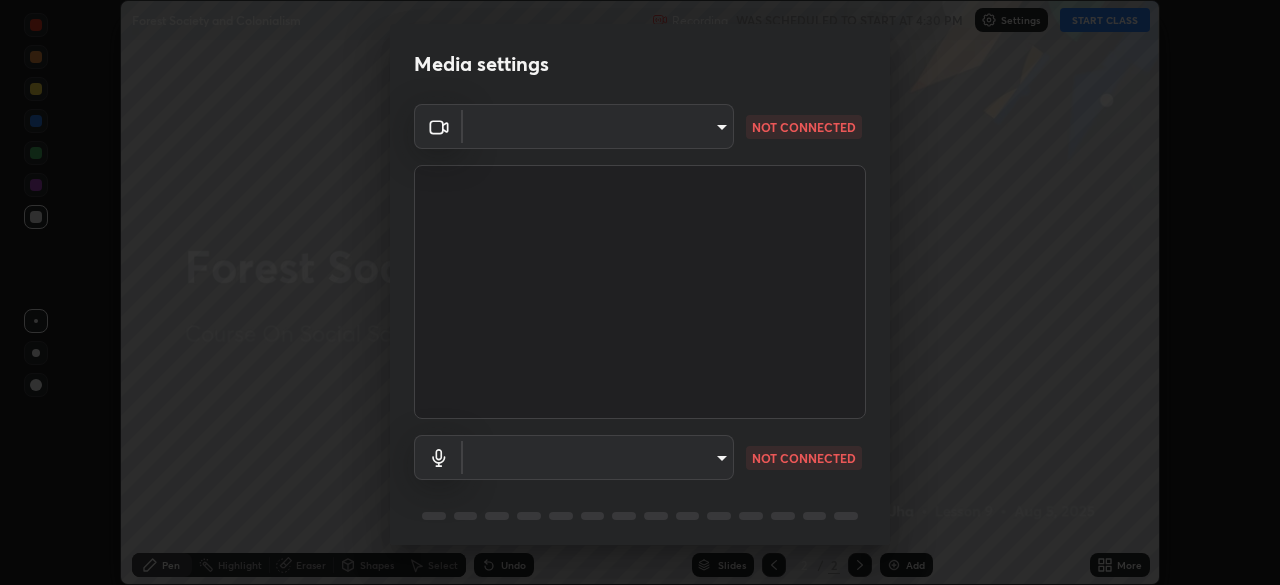 type on "f214d892c1ea21fc9911be358f21603cf7c671268a3f3fdd0c8c81d5790bf436" 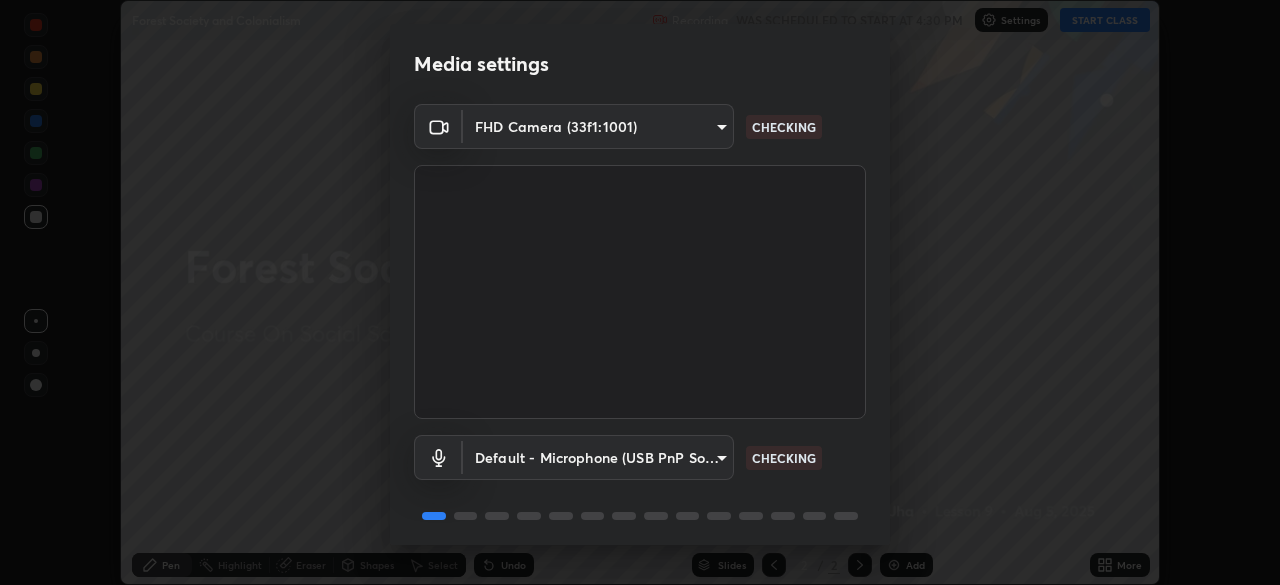 scroll, scrollTop: 71, scrollLeft: 0, axis: vertical 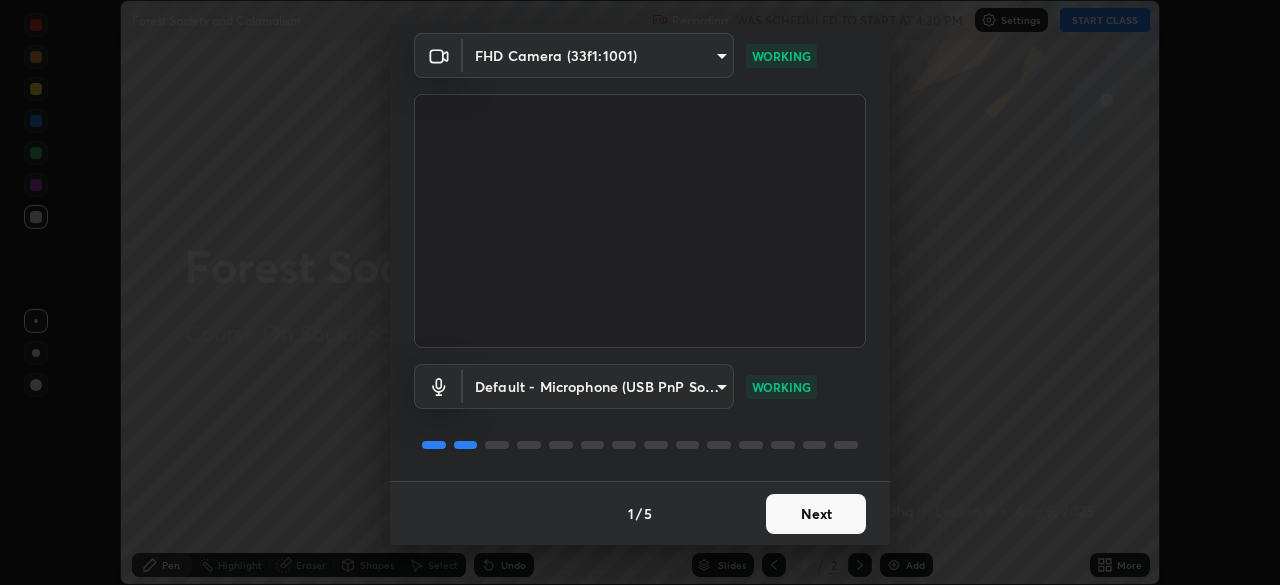 click on "Next" at bounding box center [816, 514] 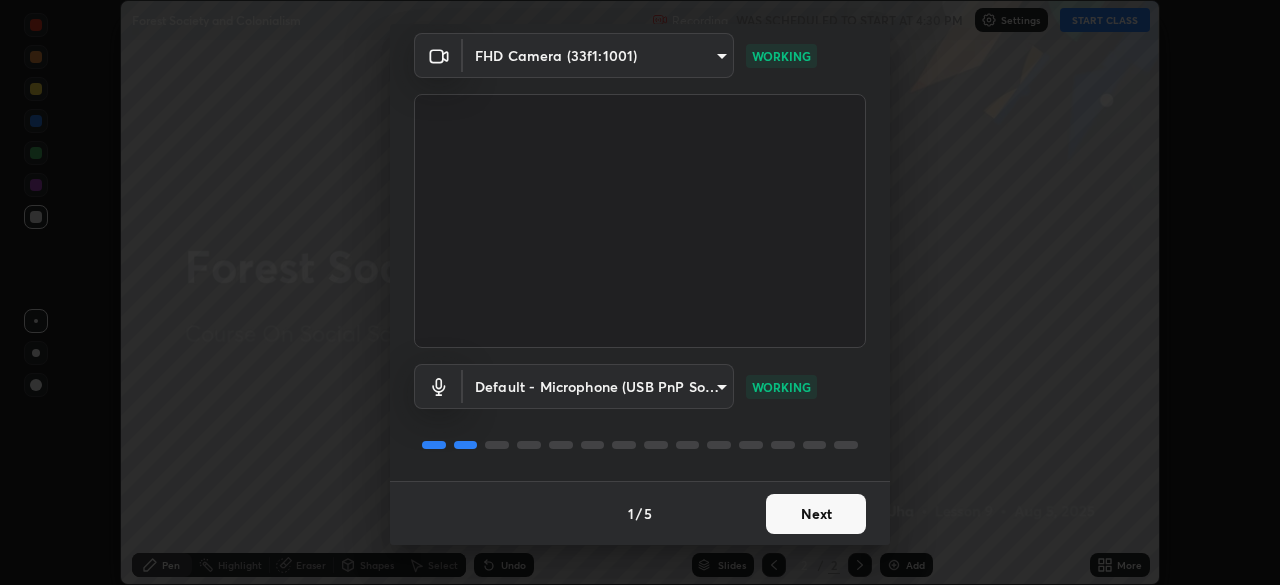 scroll, scrollTop: 0, scrollLeft: 0, axis: both 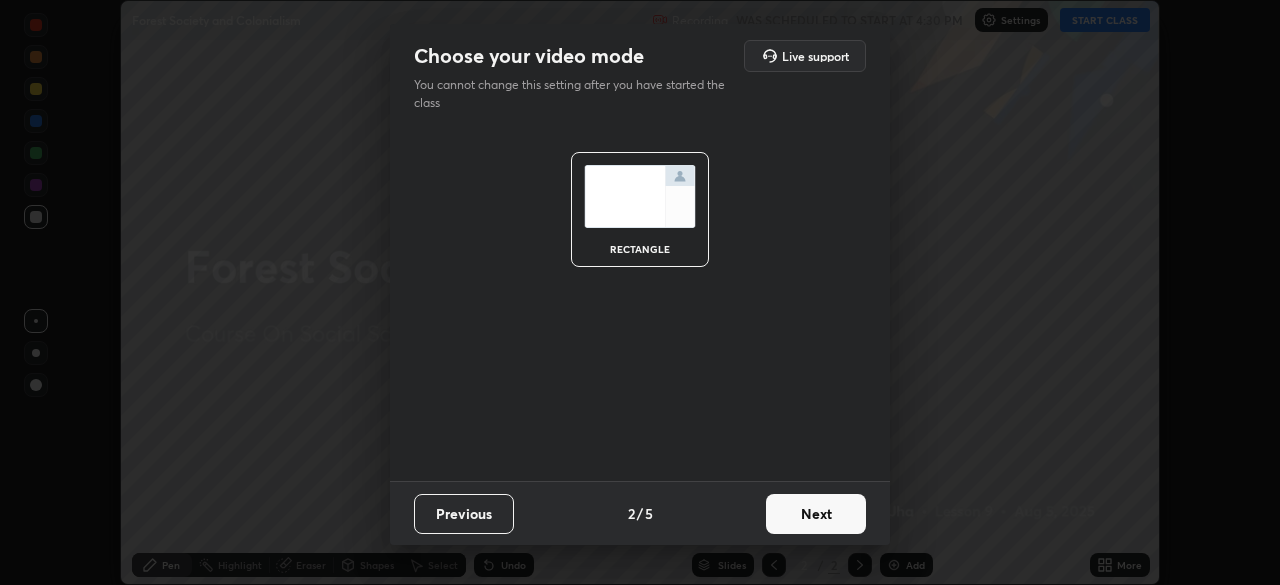 click on "Next" at bounding box center (816, 514) 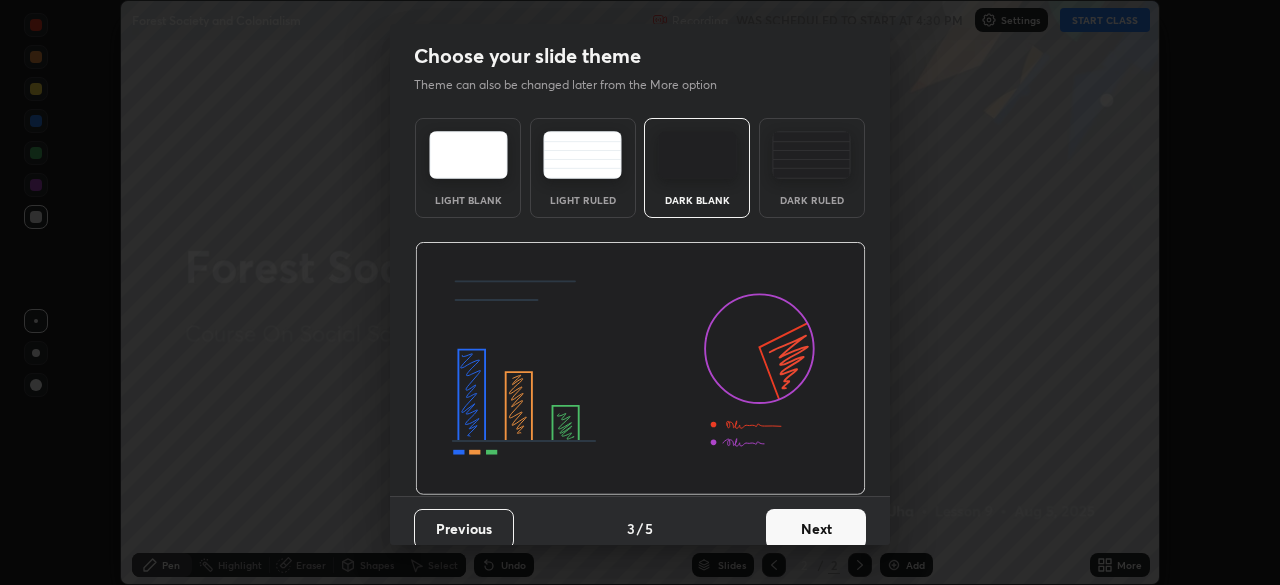 click on "Next" at bounding box center (816, 529) 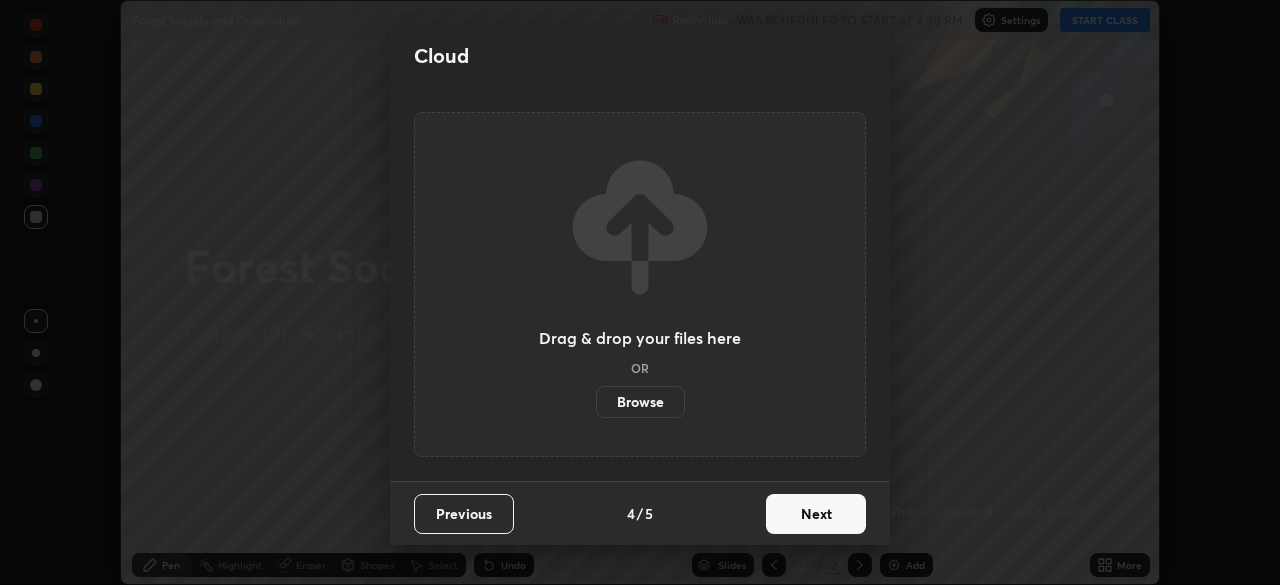 click on "Next" at bounding box center (816, 514) 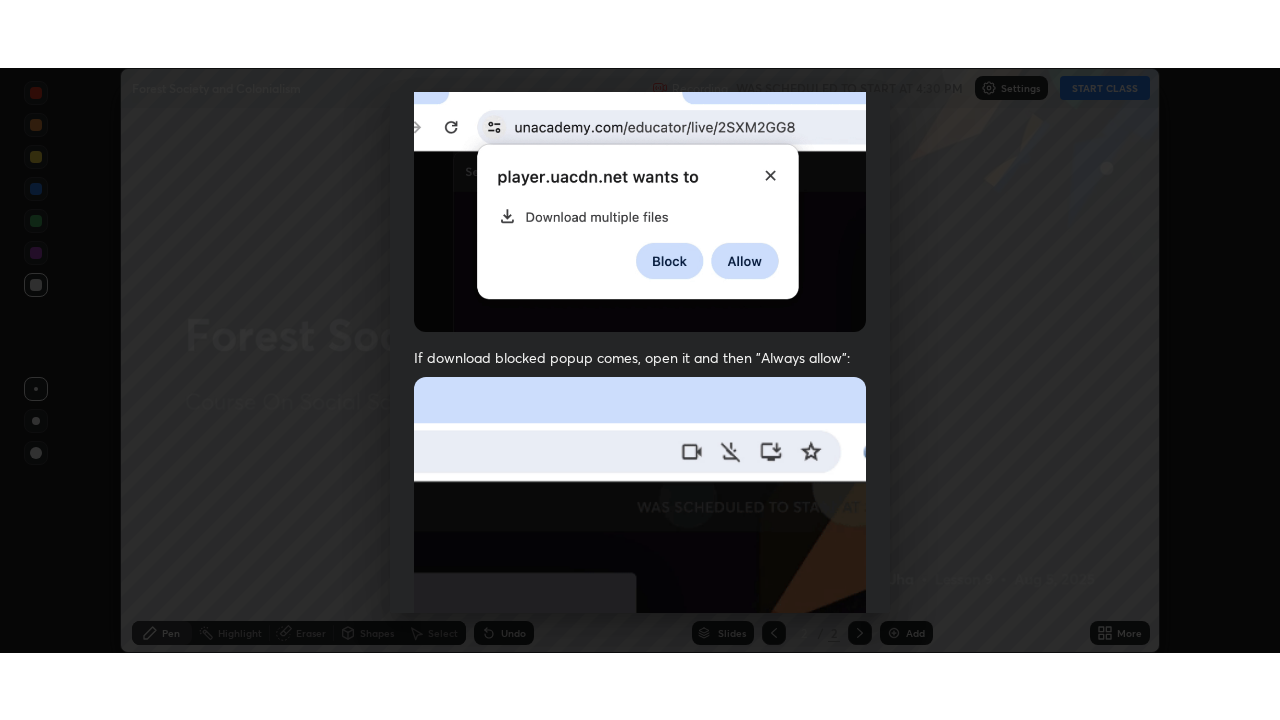 scroll, scrollTop: 479, scrollLeft: 0, axis: vertical 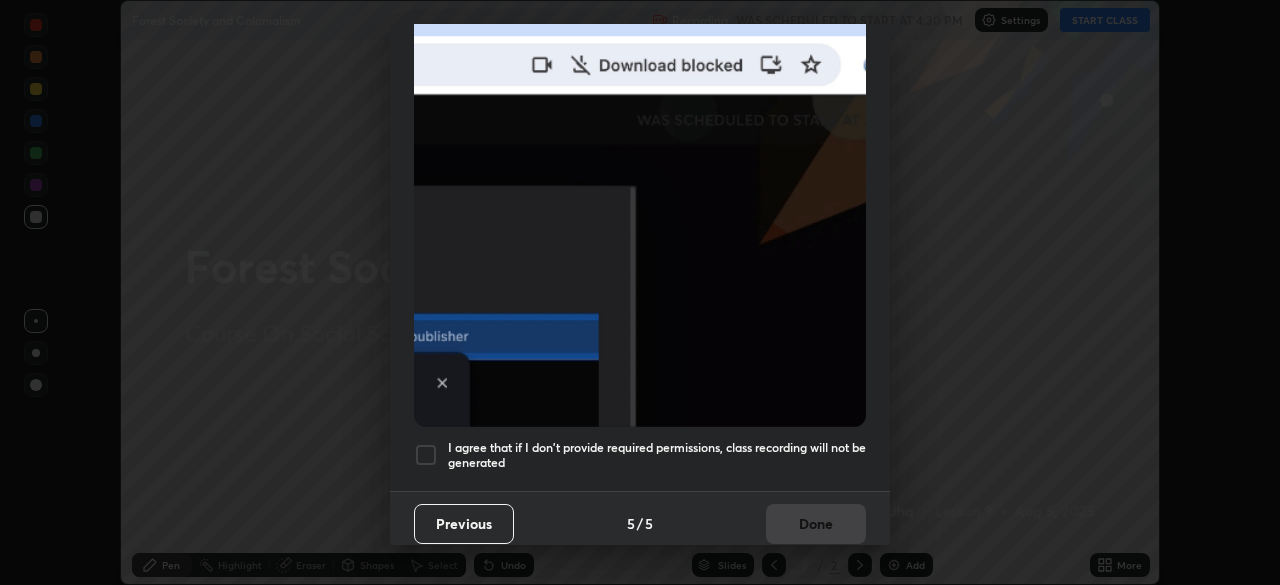 click at bounding box center (426, 455) 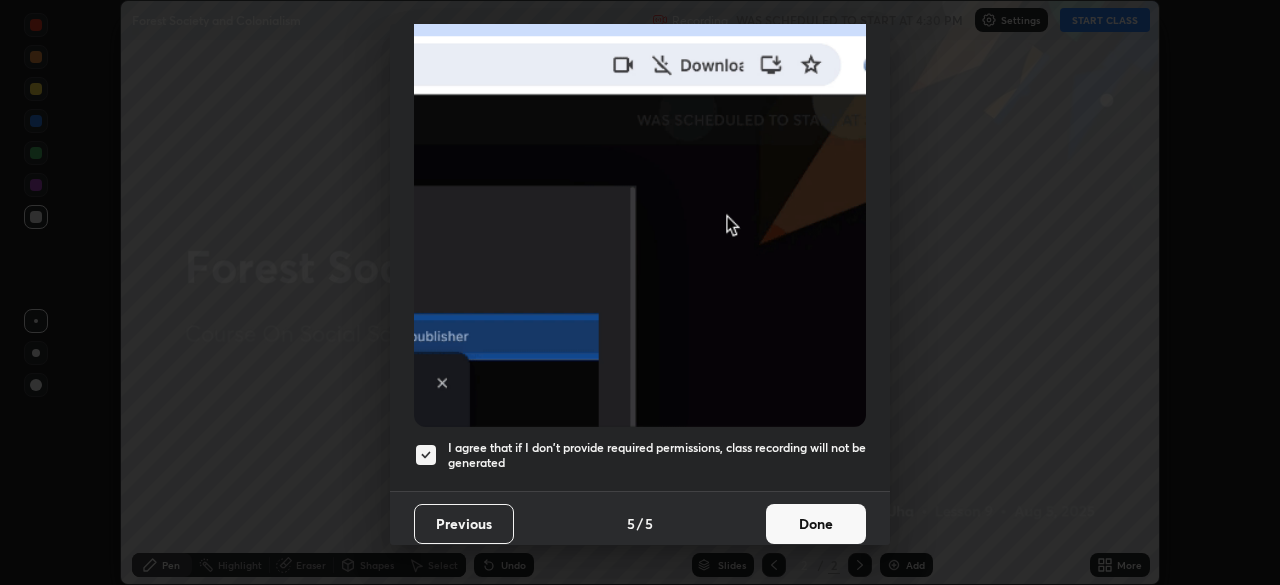click on "Done" at bounding box center (816, 524) 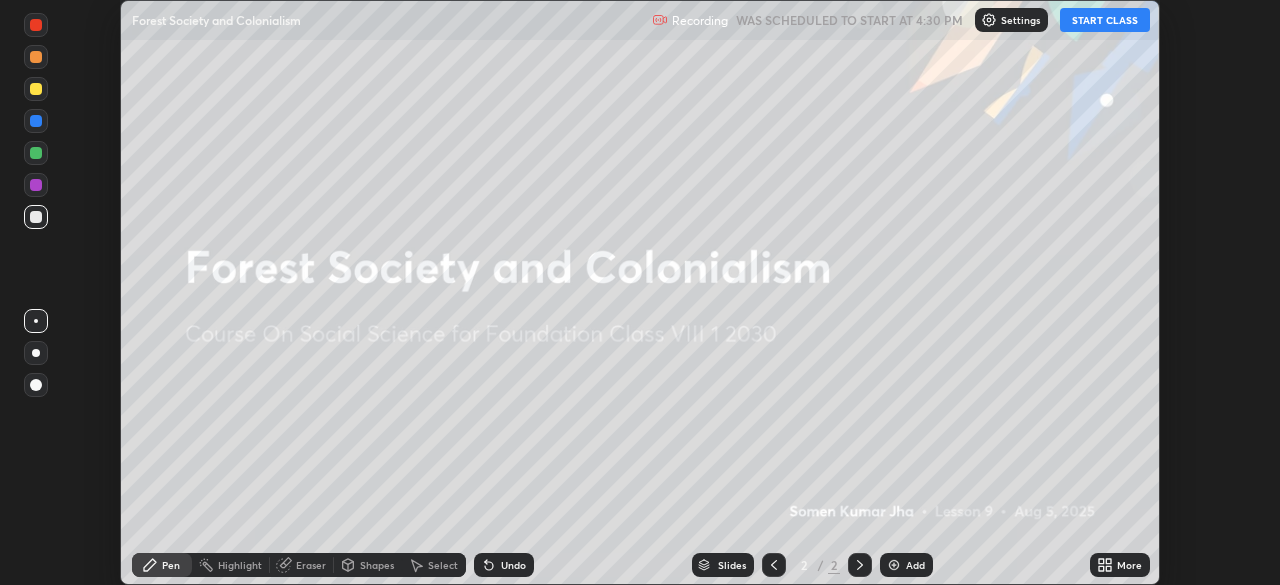 click on "START CLASS" at bounding box center (1105, 20) 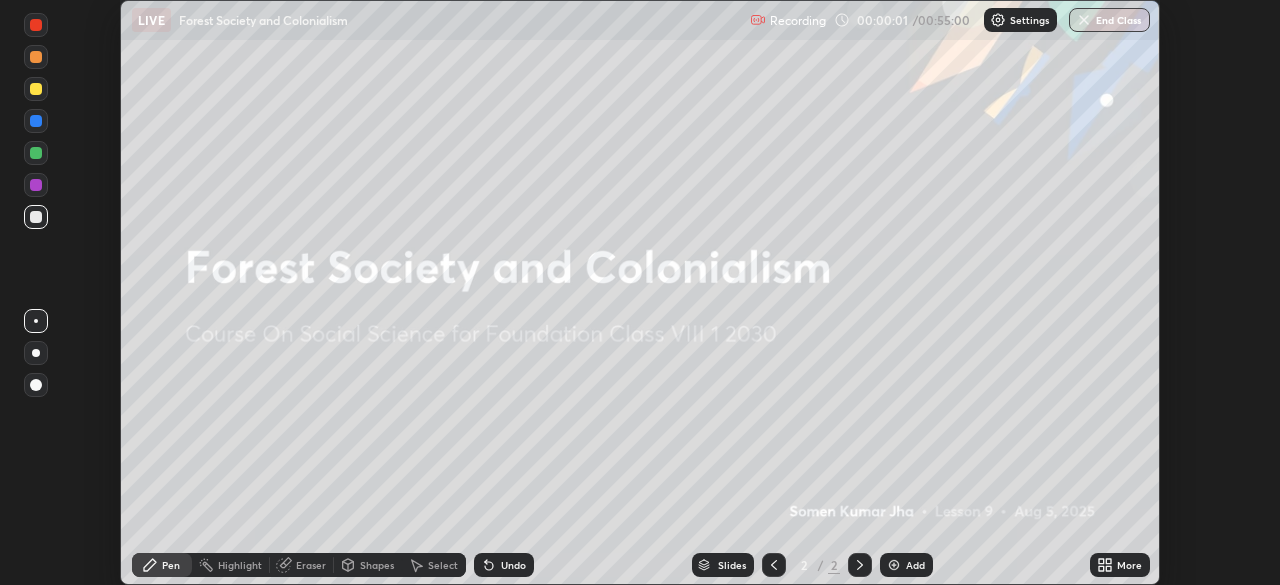 click 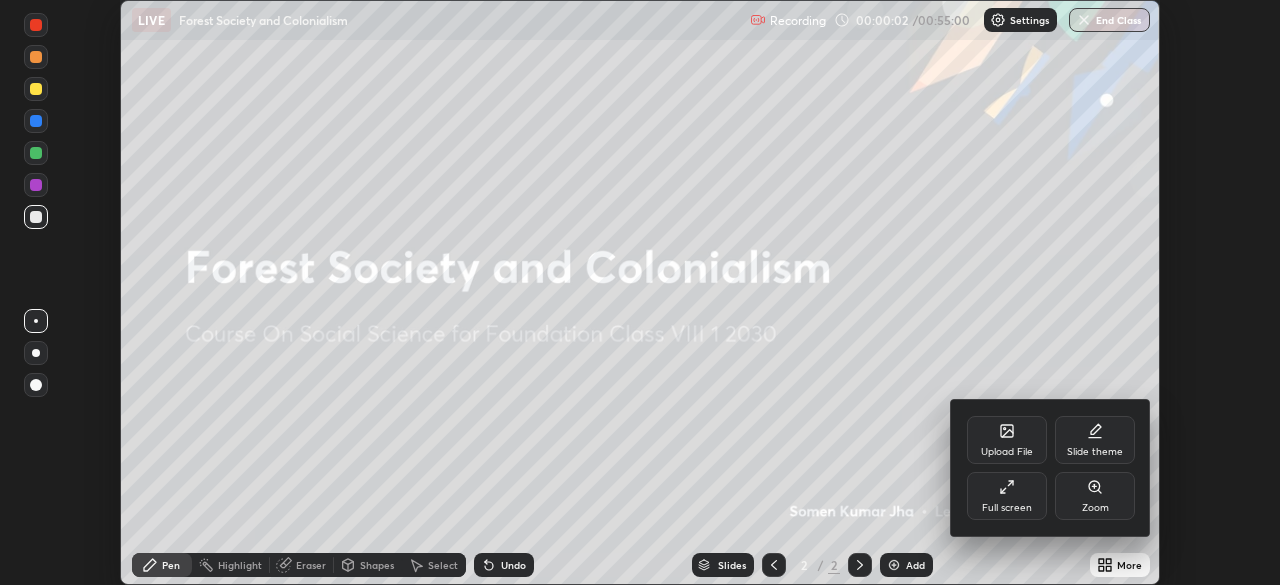 click on "Full screen" at bounding box center [1007, 496] 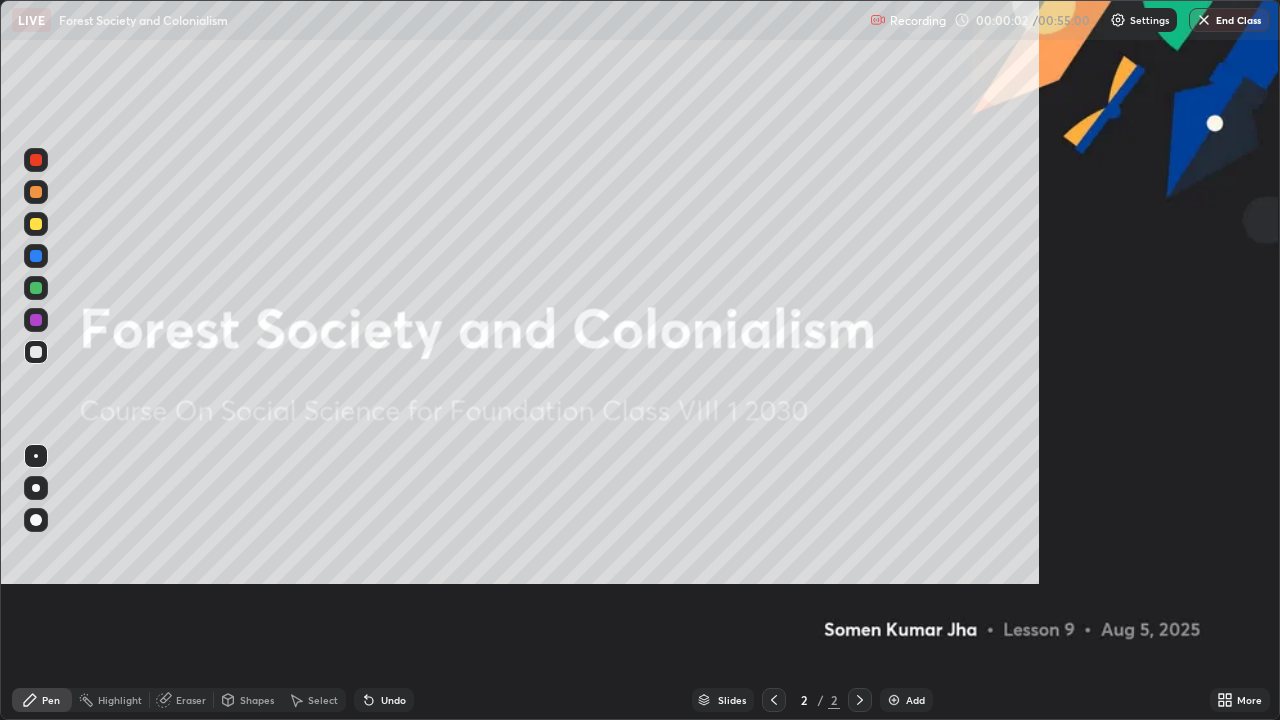 scroll, scrollTop: 99280, scrollLeft: 98720, axis: both 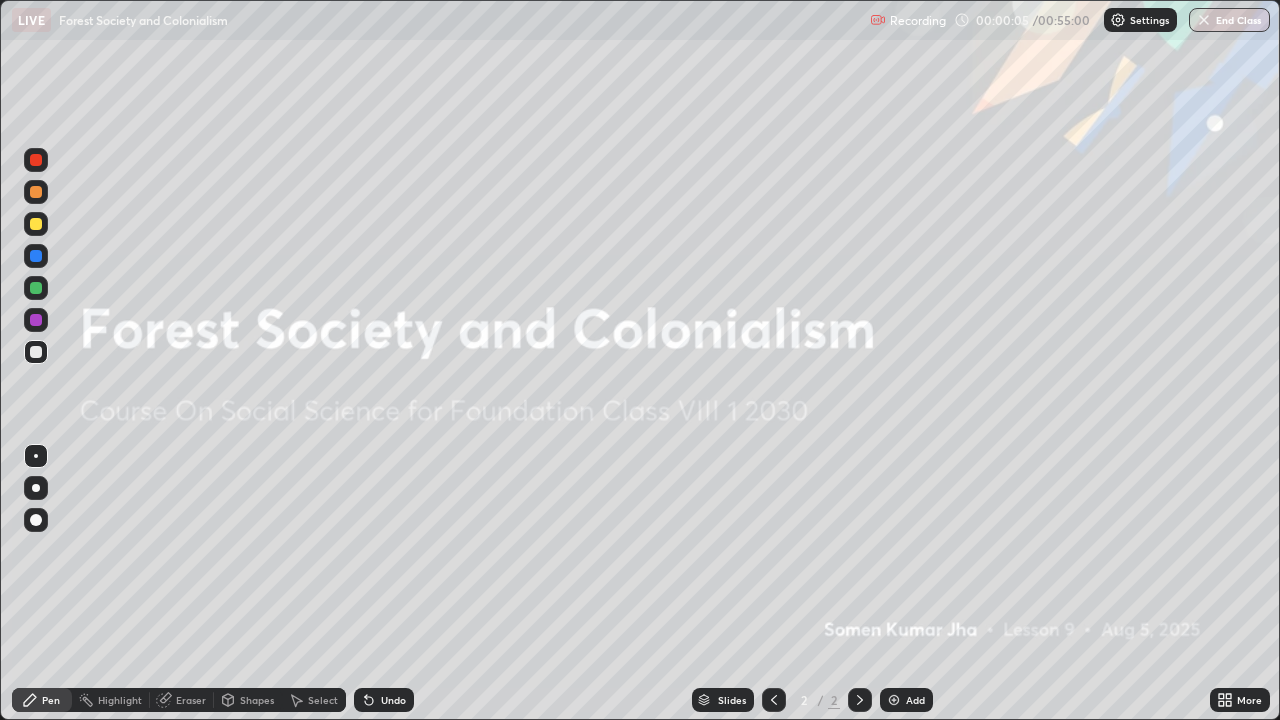 click at bounding box center [36, 224] 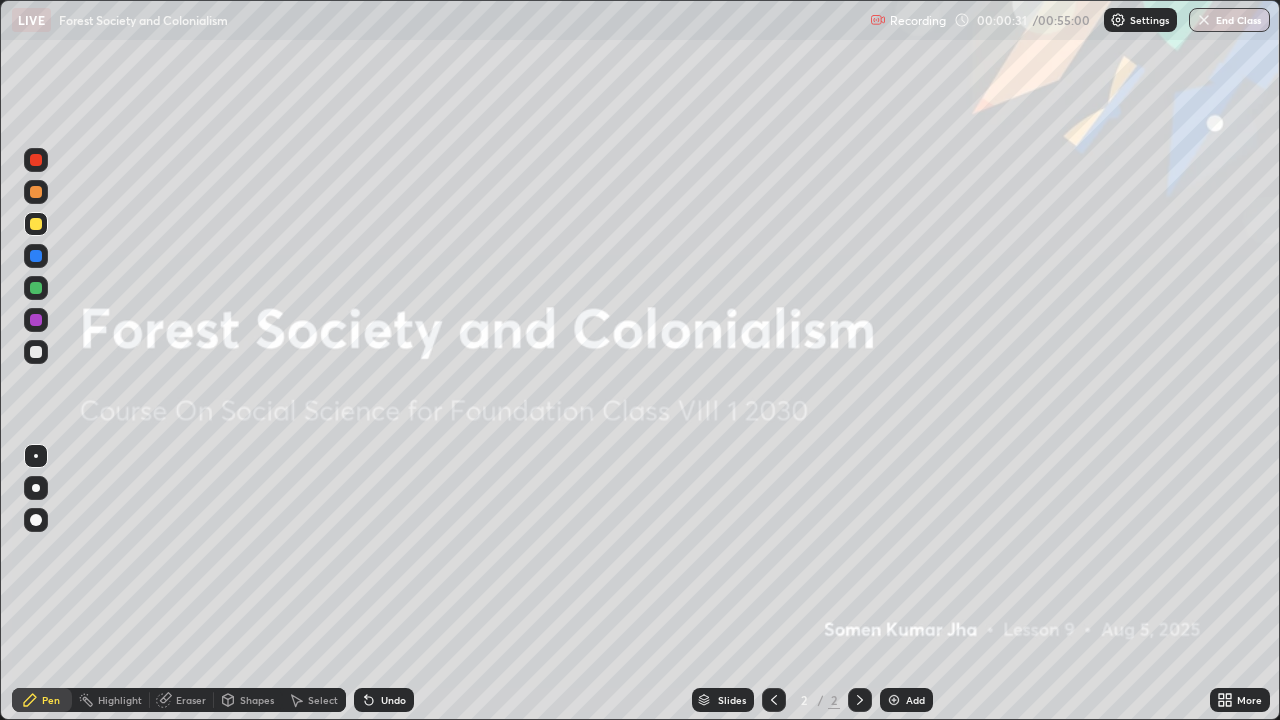 click at bounding box center [894, 700] 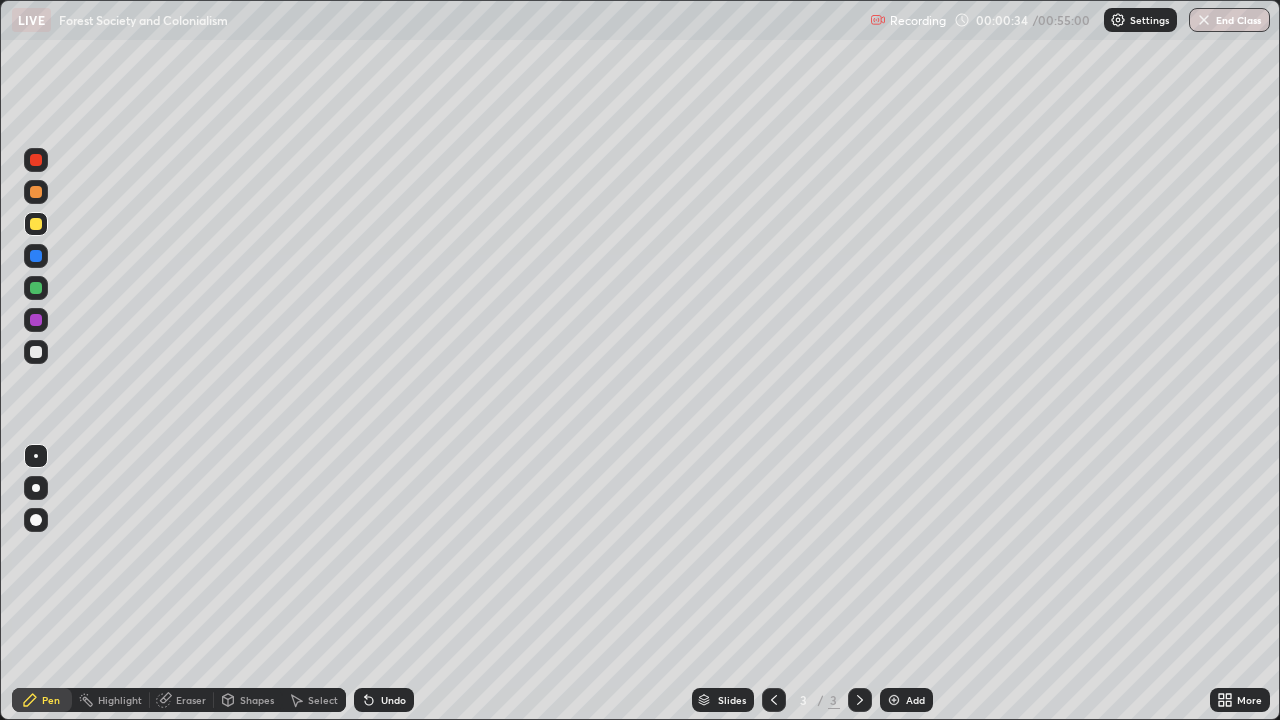 click 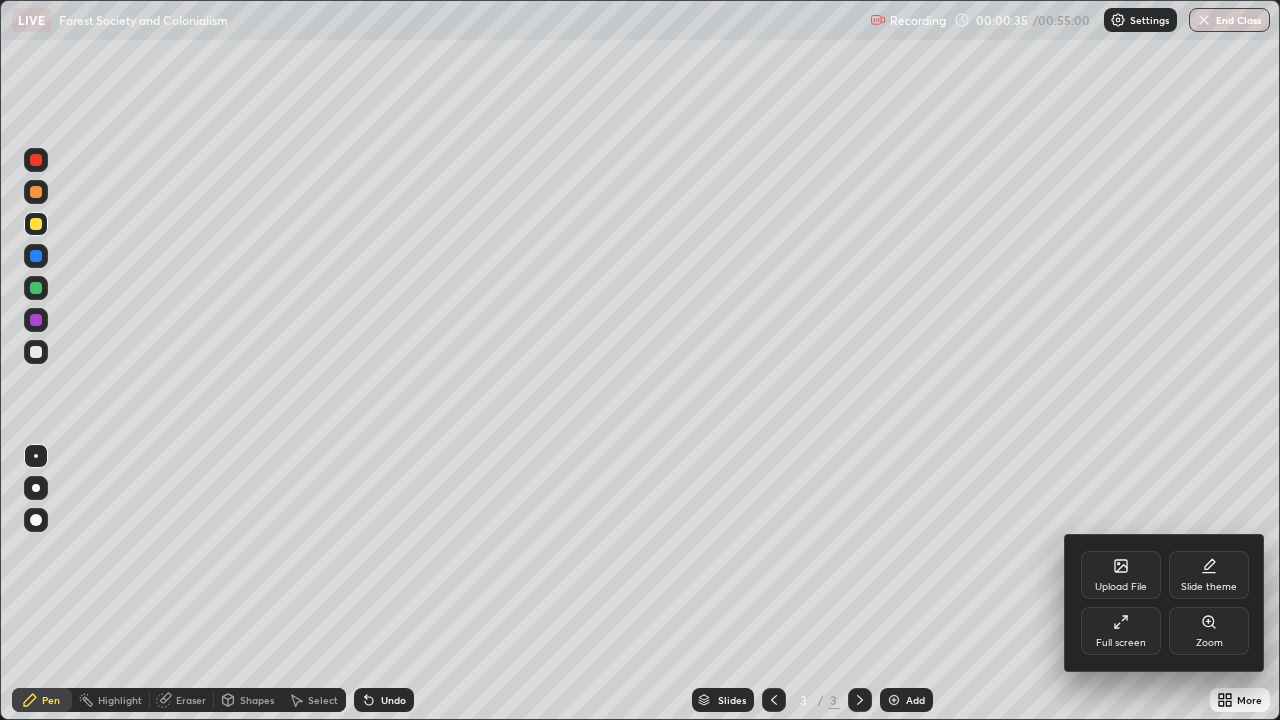 click on "Upload File" at bounding box center (1121, 587) 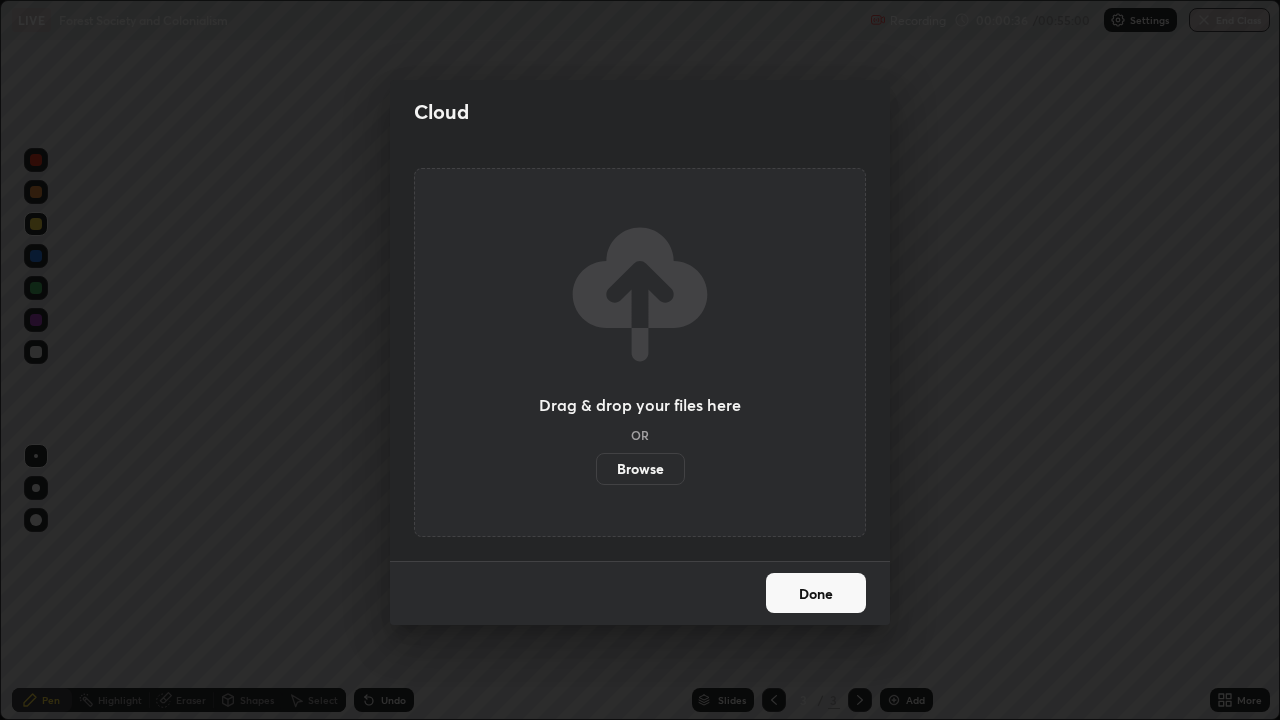 click on "Browse" at bounding box center [640, 469] 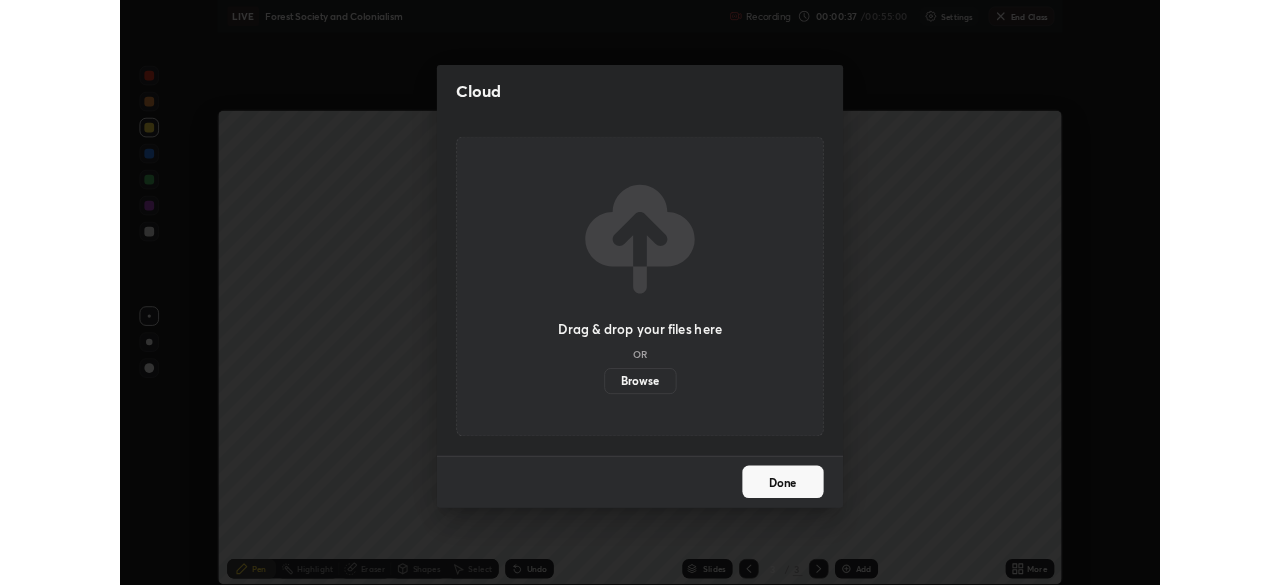scroll, scrollTop: 585, scrollLeft: 1280, axis: both 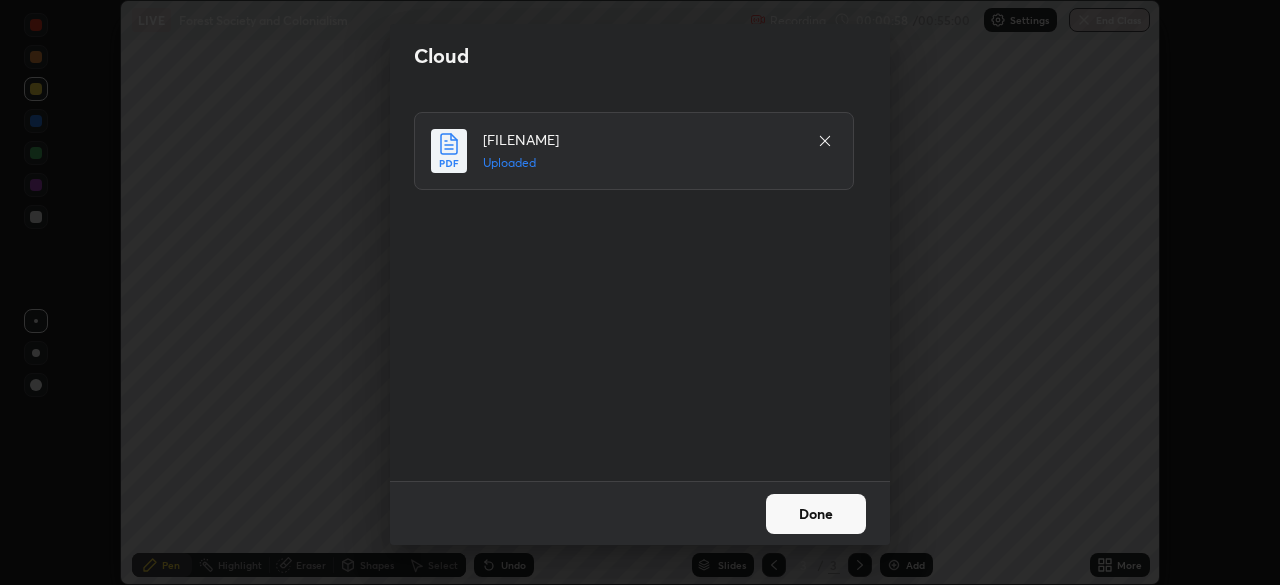 click on "Done" at bounding box center [816, 514] 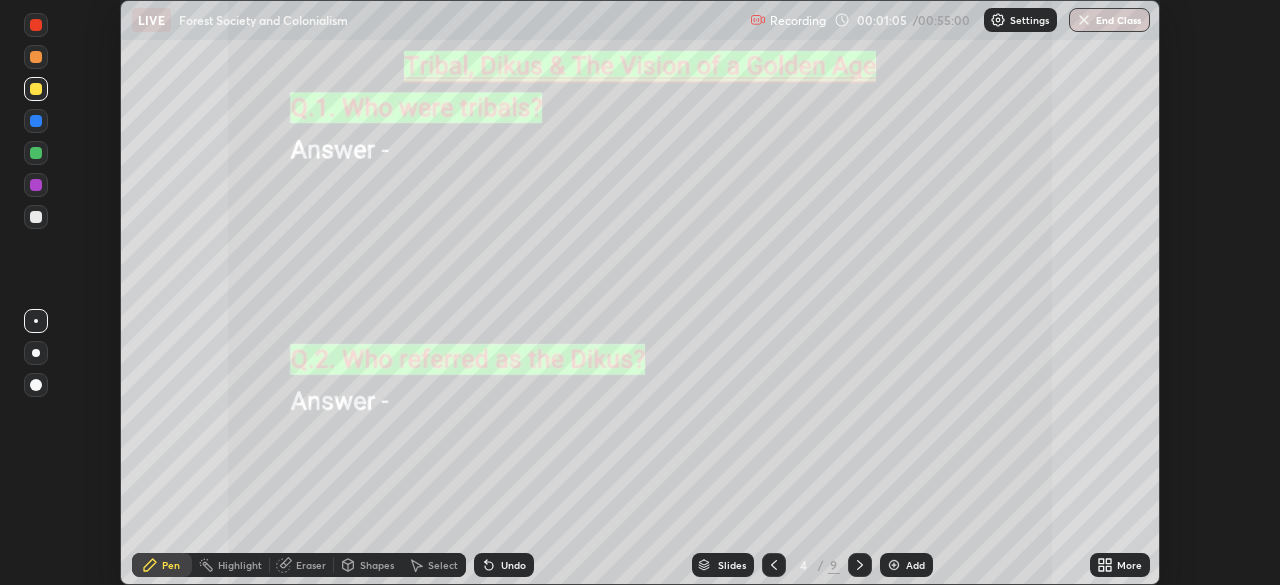 click 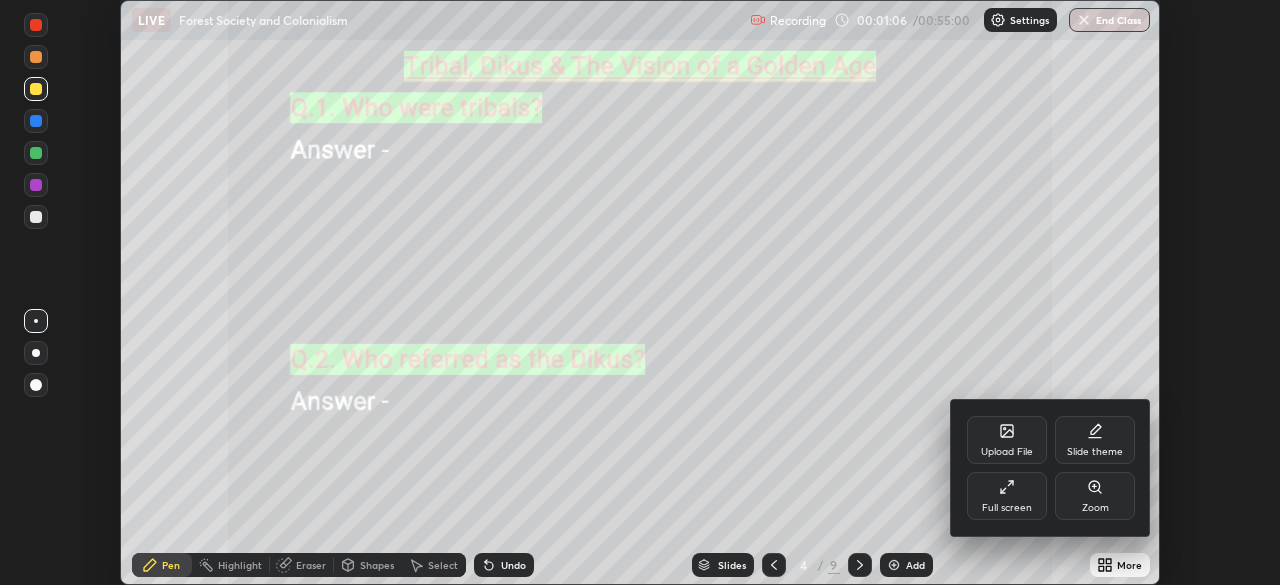 click on "Full screen" at bounding box center (1007, 508) 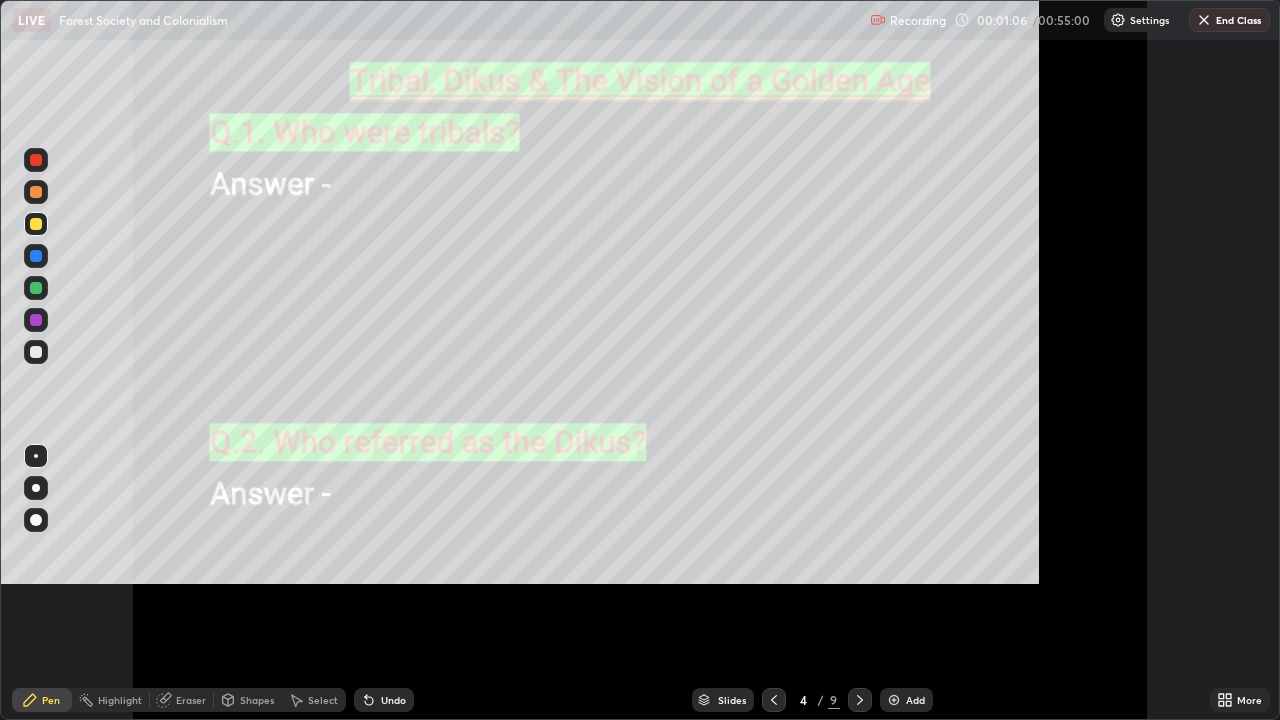 scroll, scrollTop: 99280, scrollLeft: 98720, axis: both 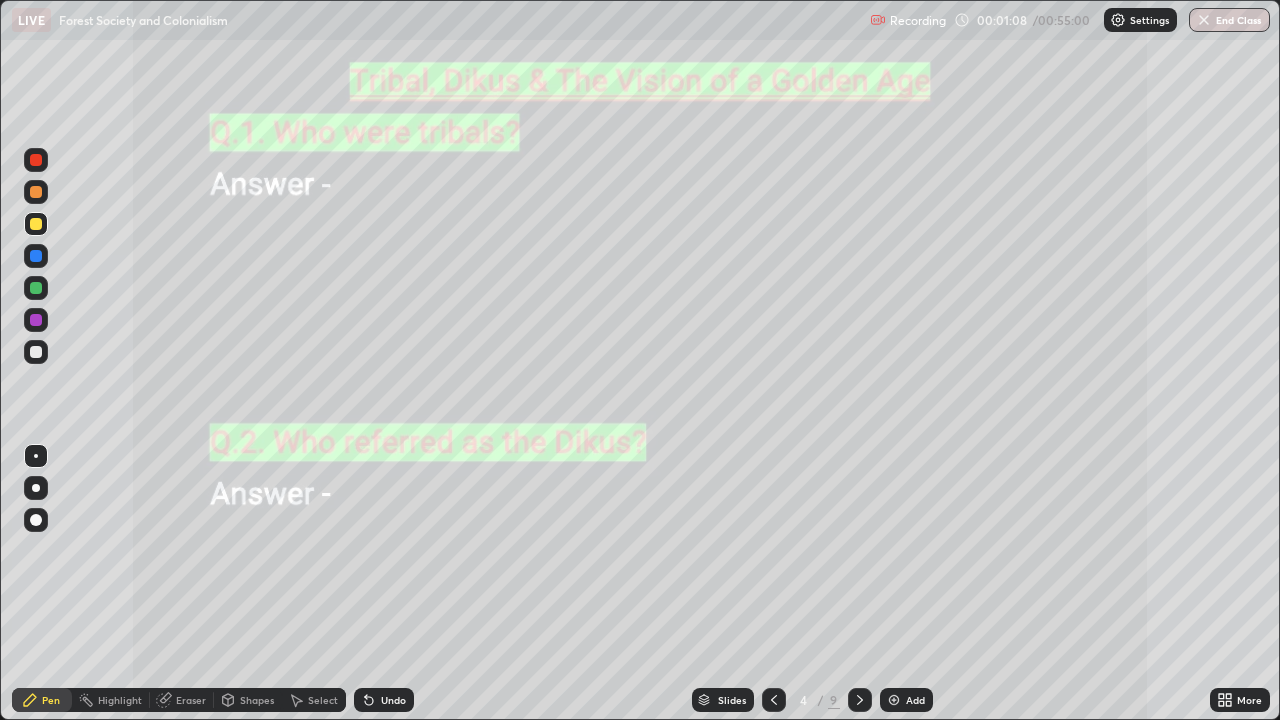 click 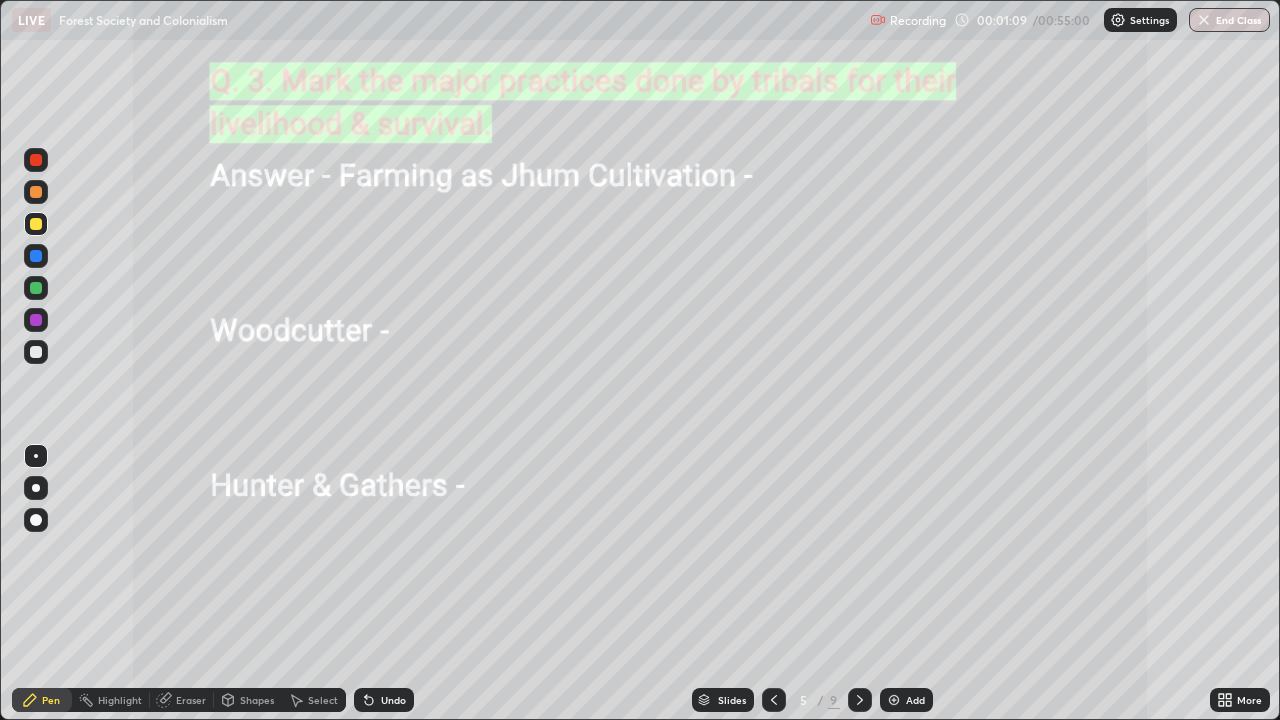 click 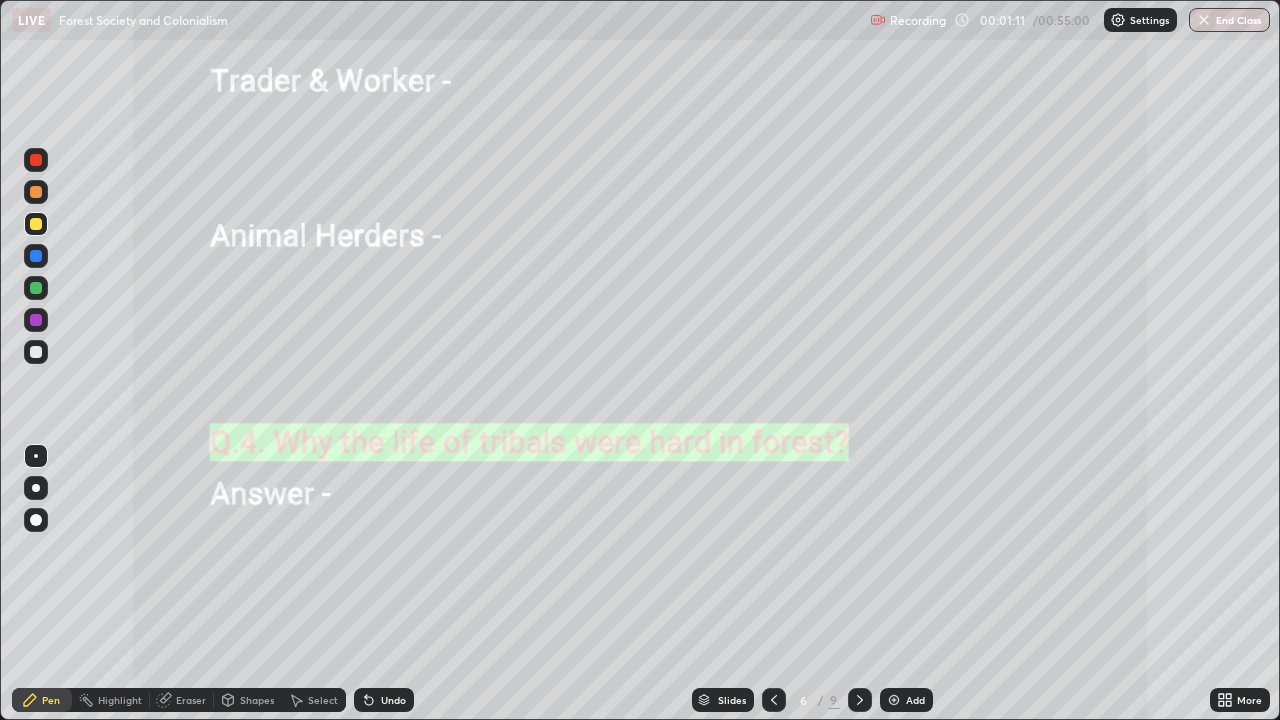 click 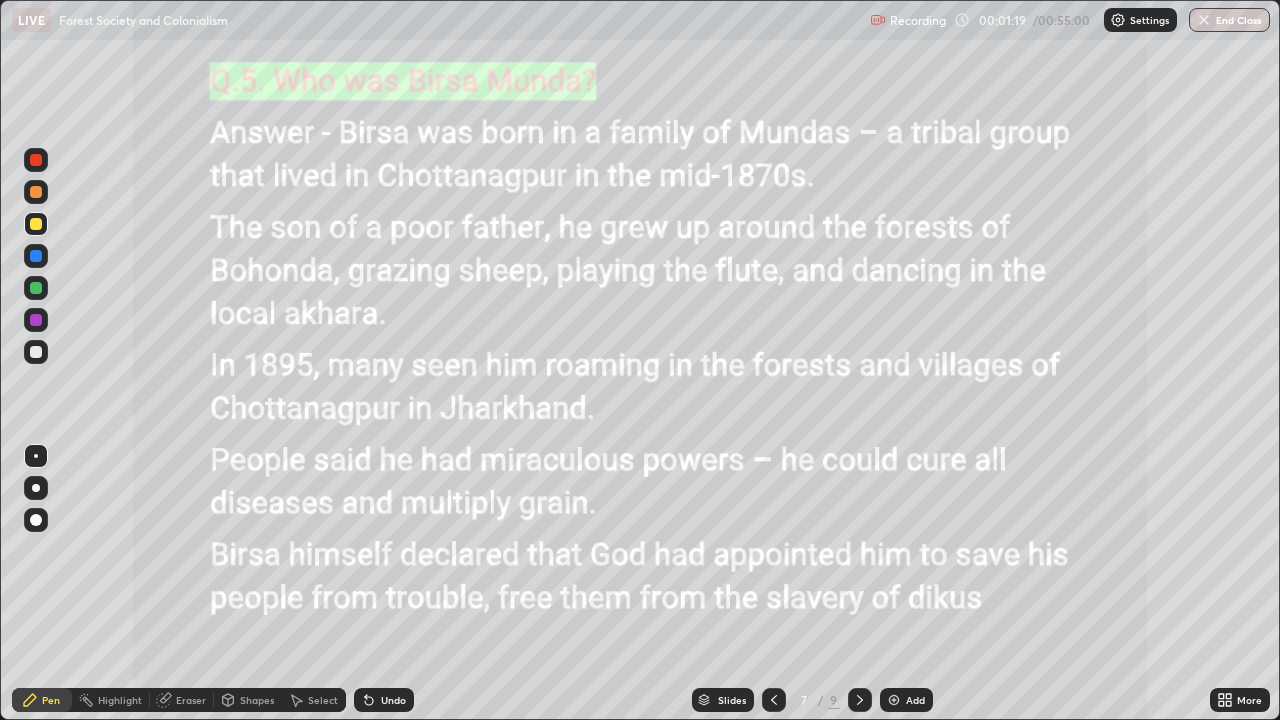 click 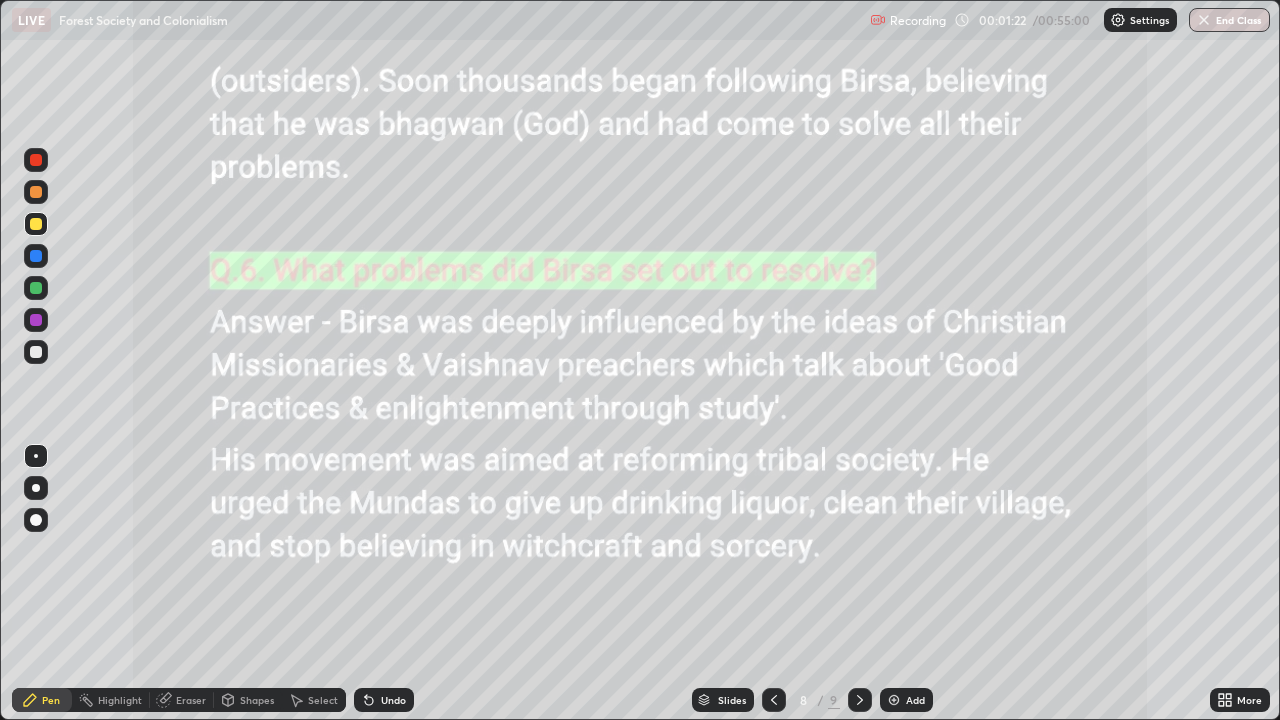 click at bounding box center [36, 224] 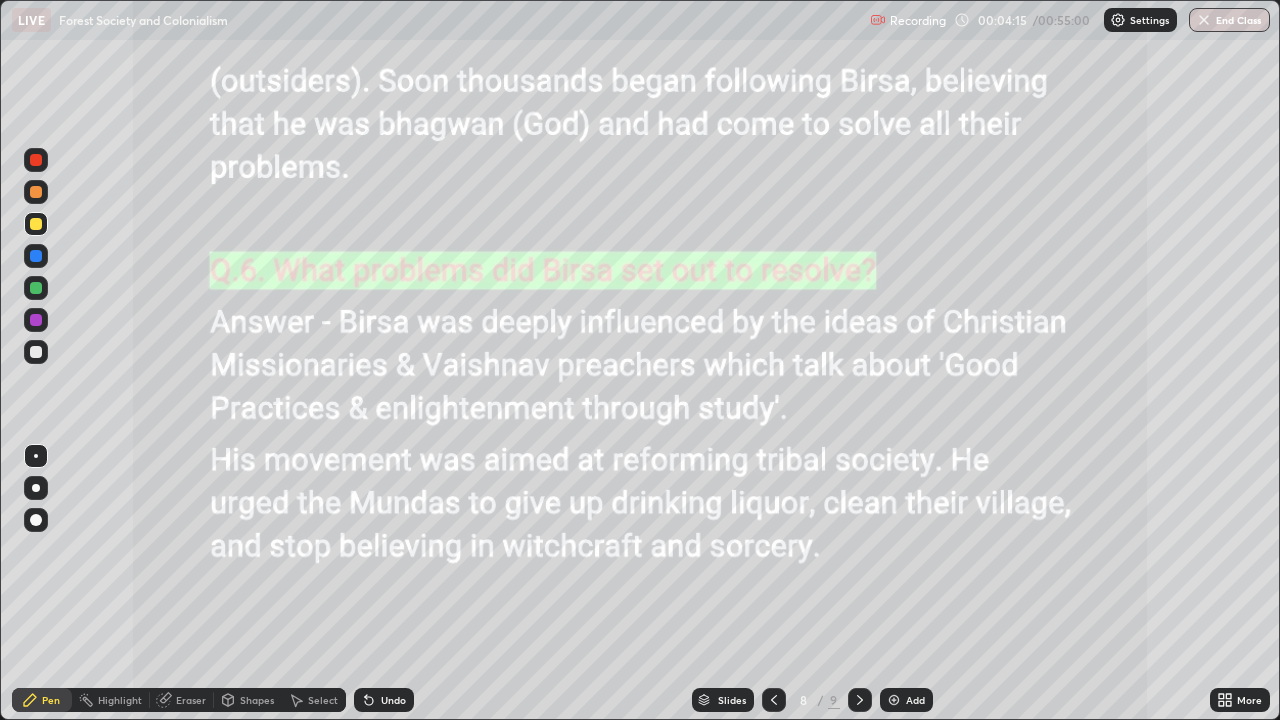 click on "Eraser" at bounding box center (191, 700) 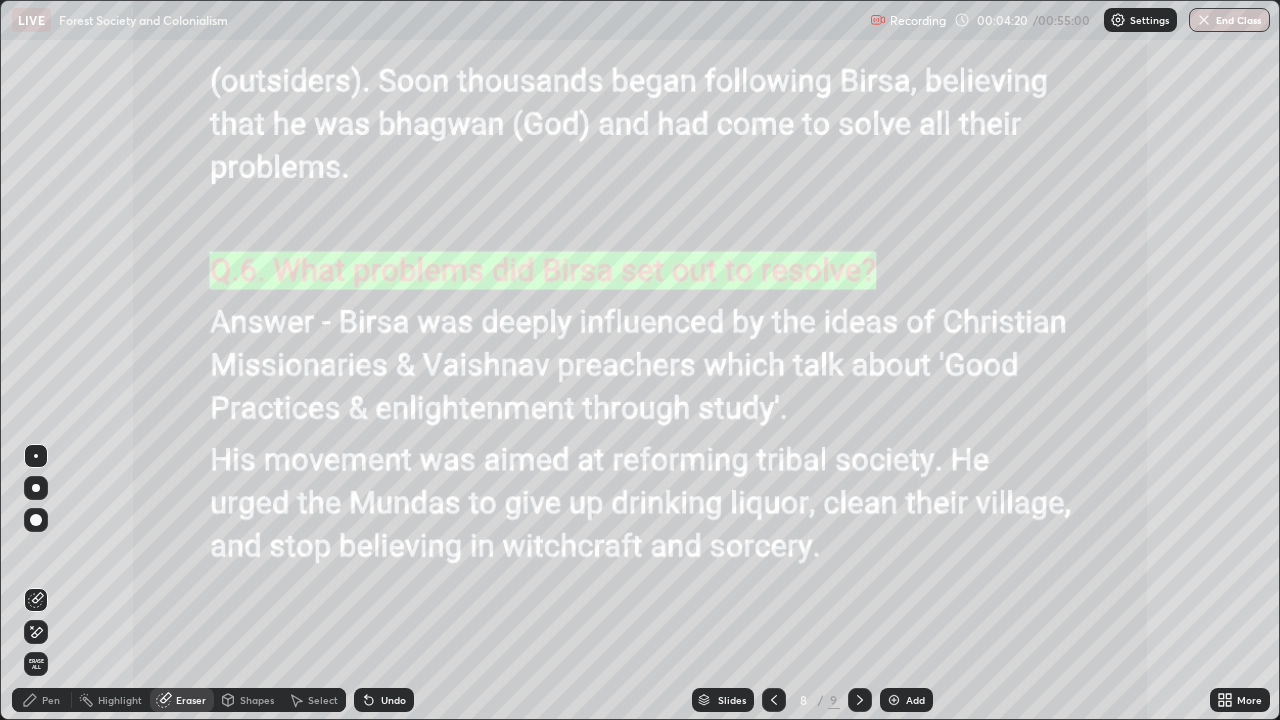click on "Pen" at bounding box center (51, 700) 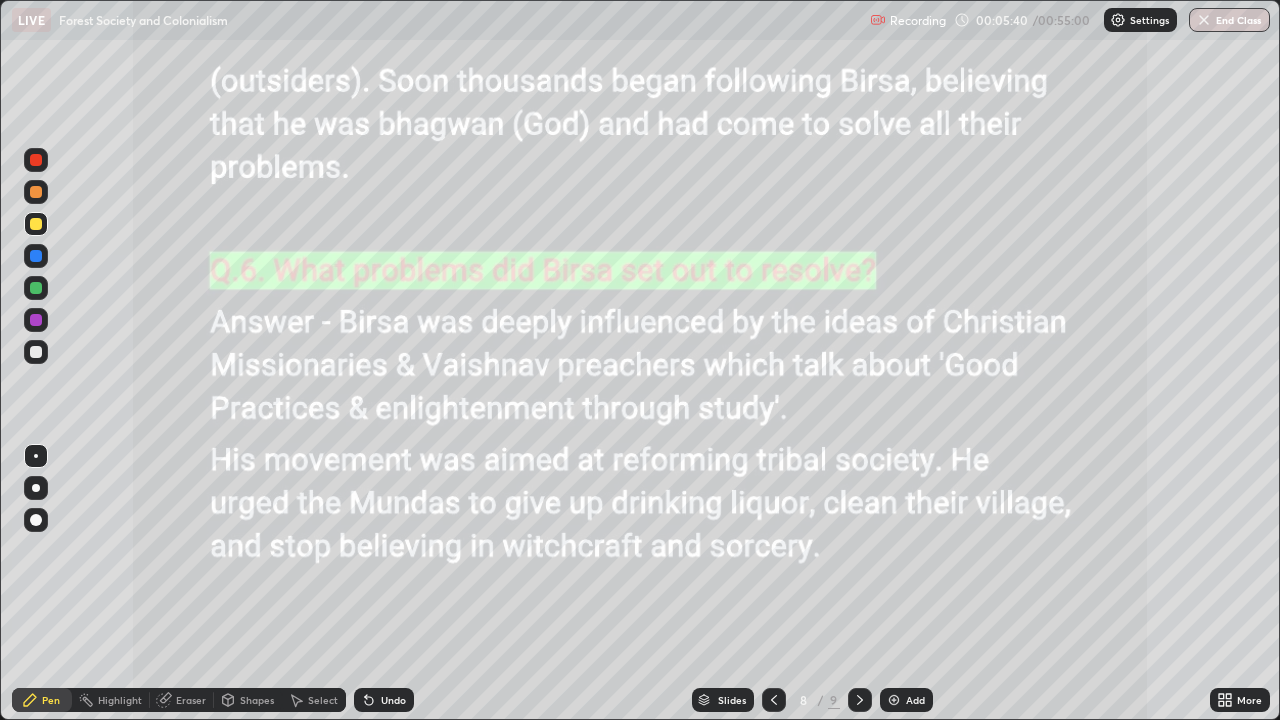 click 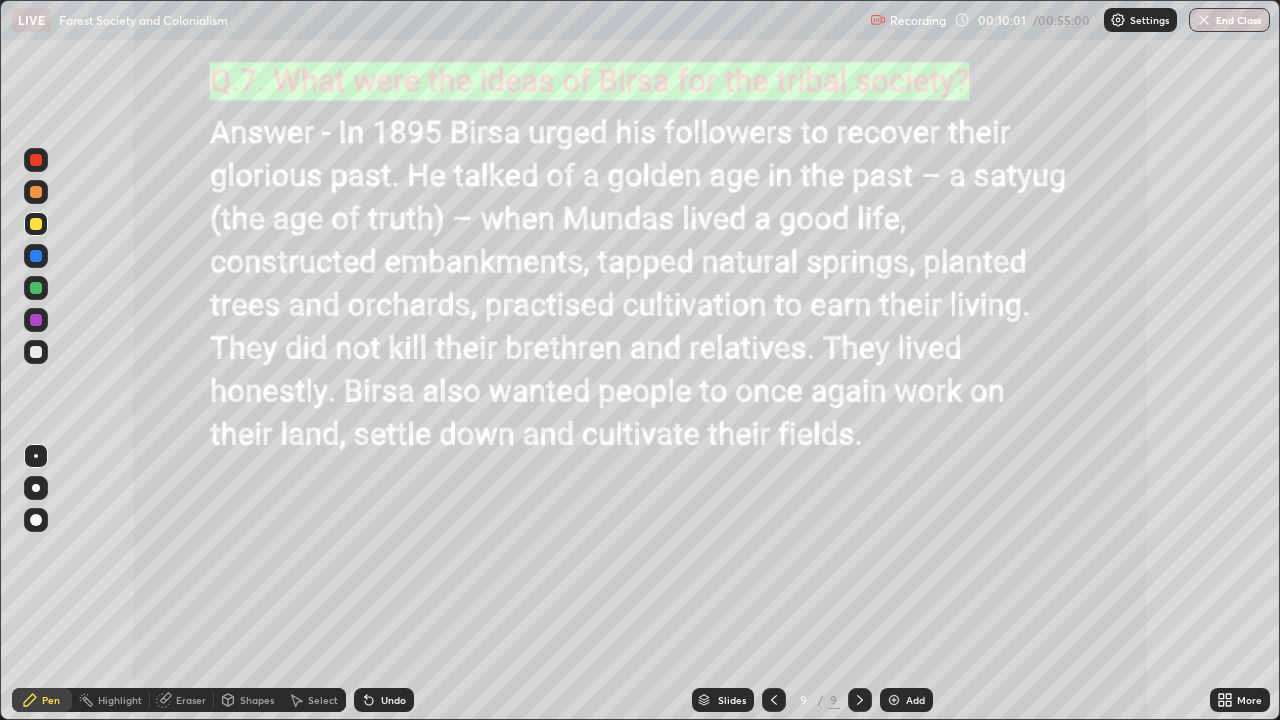 click at bounding box center (36, 288) 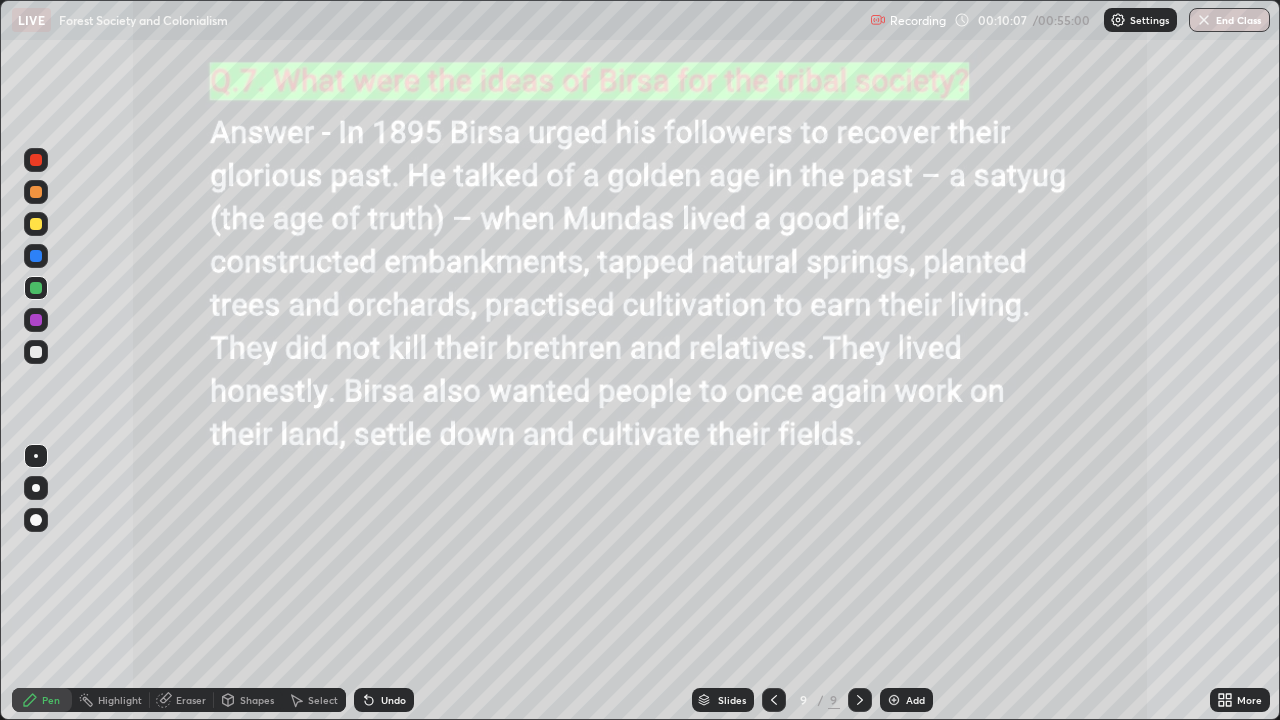 click at bounding box center [894, 700] 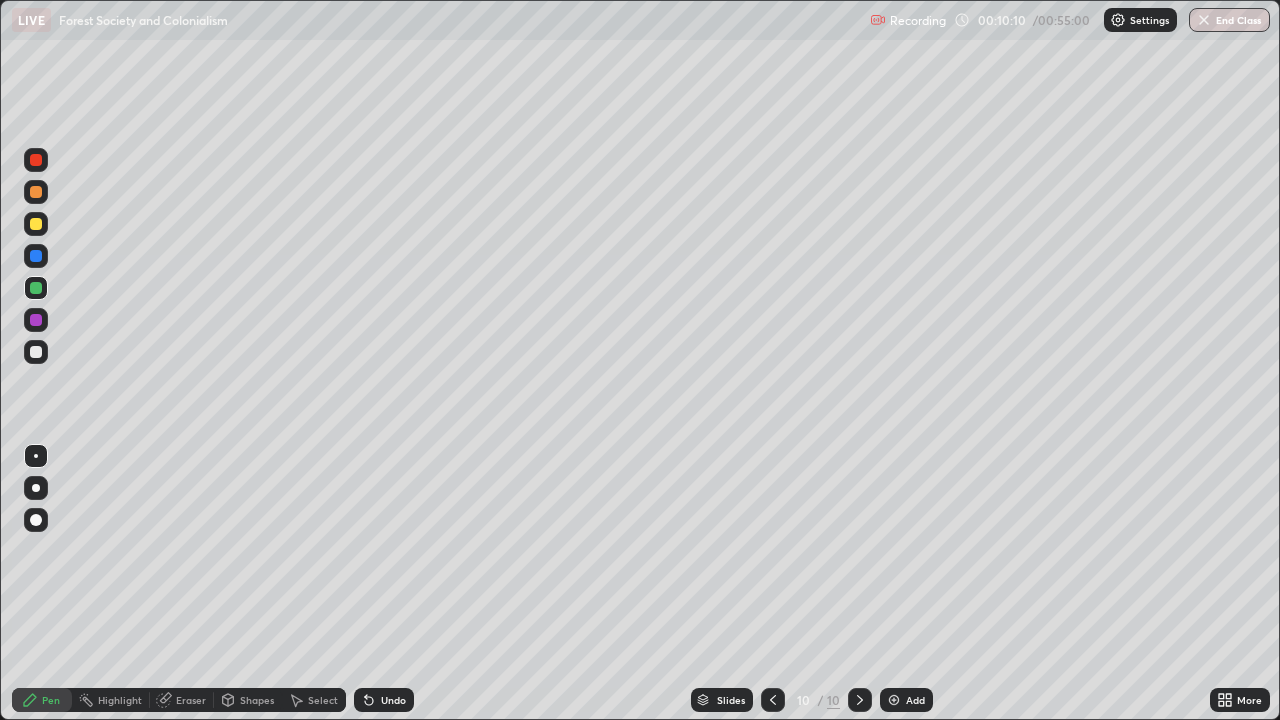 click 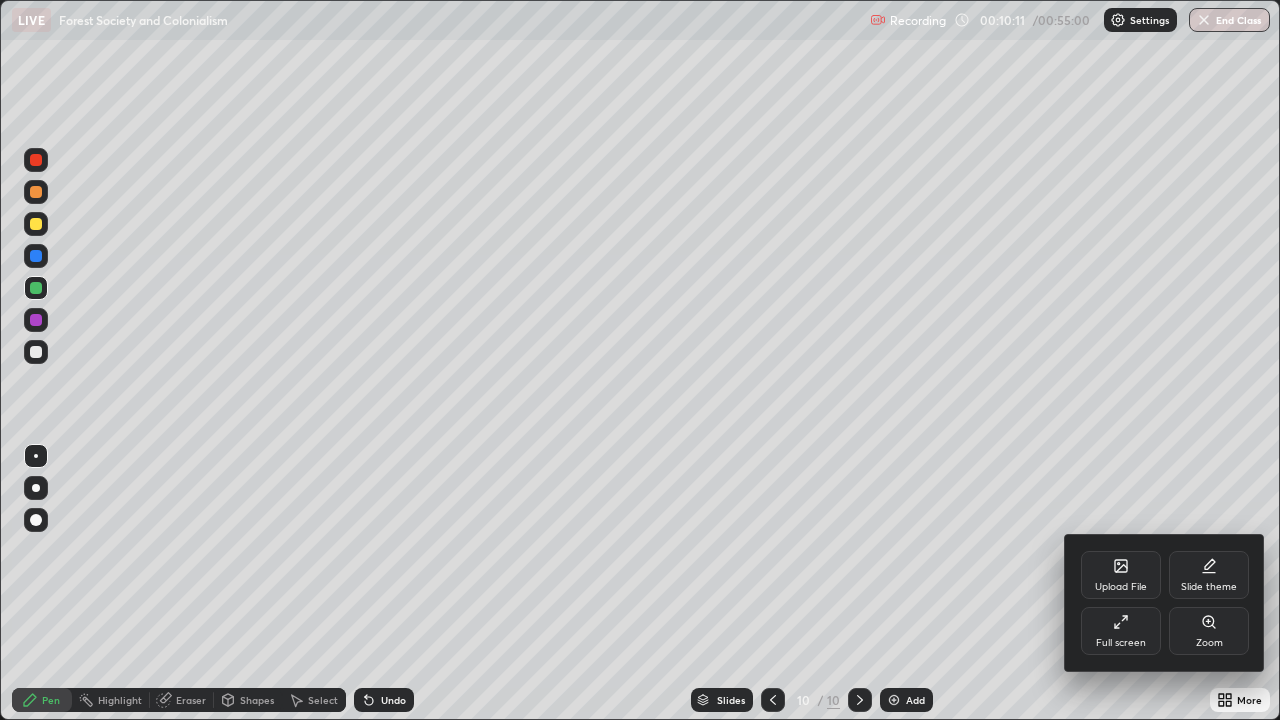 click on "Upload File" at bounding box center (1121, 575) 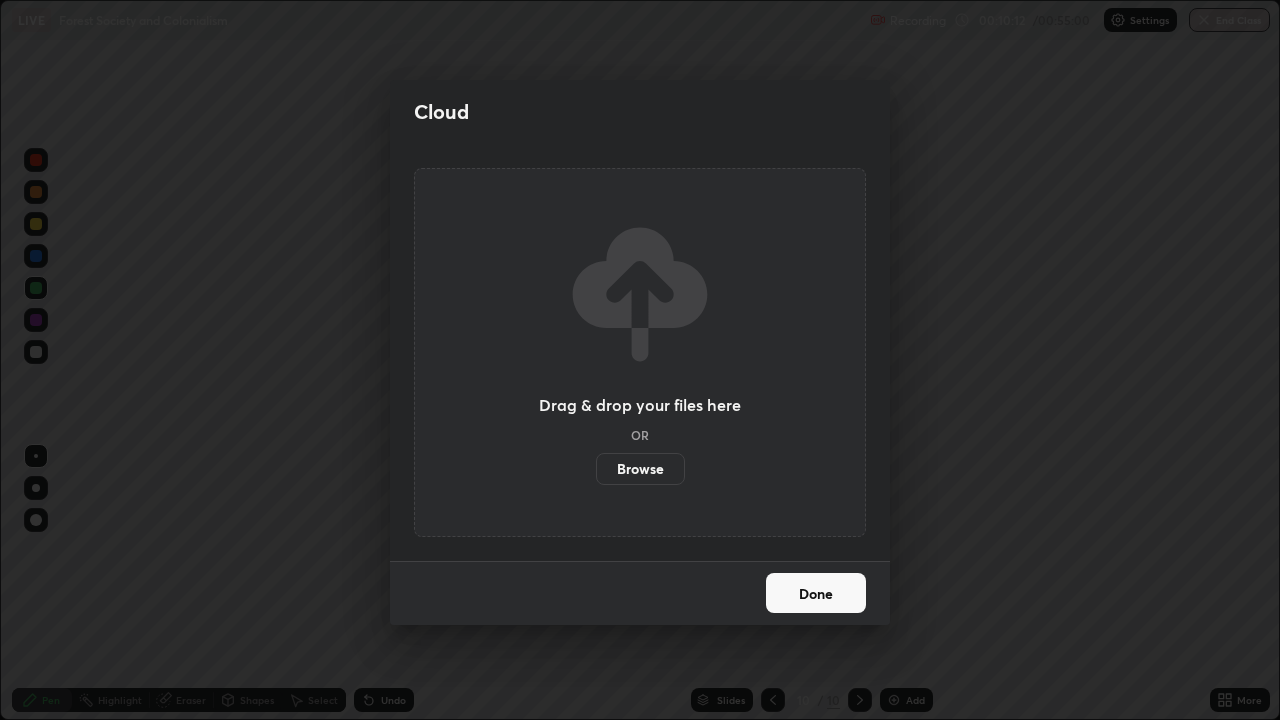 click on "Browse" at bounding box center (640, 469) 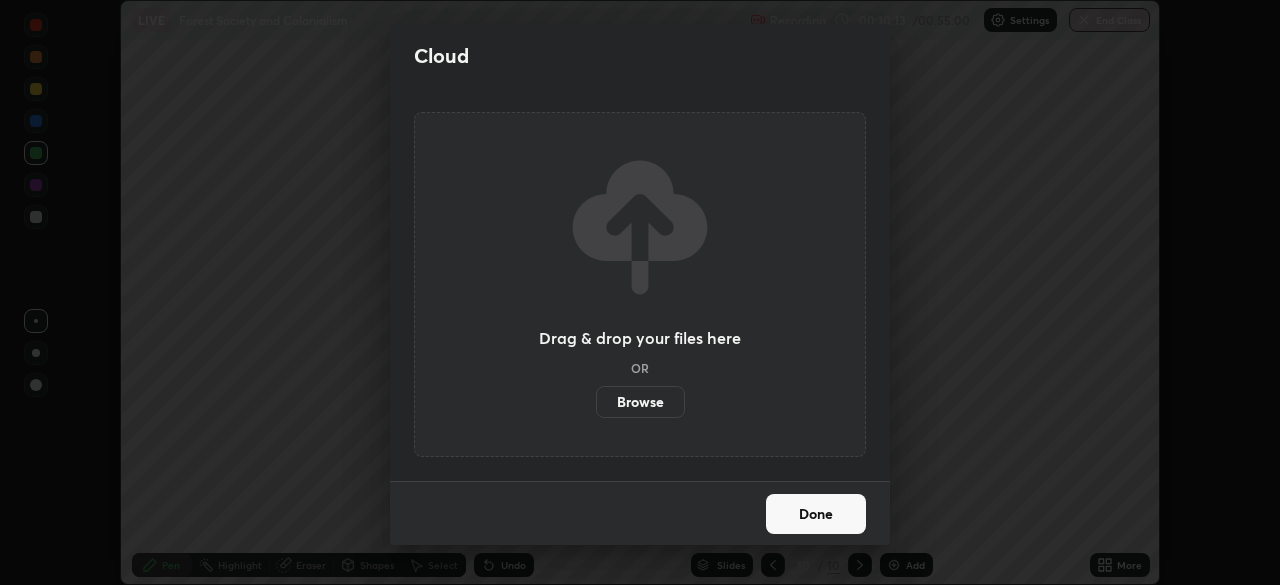 scroll, scrollTop: 585, scrollLeft: 1280, axis: both 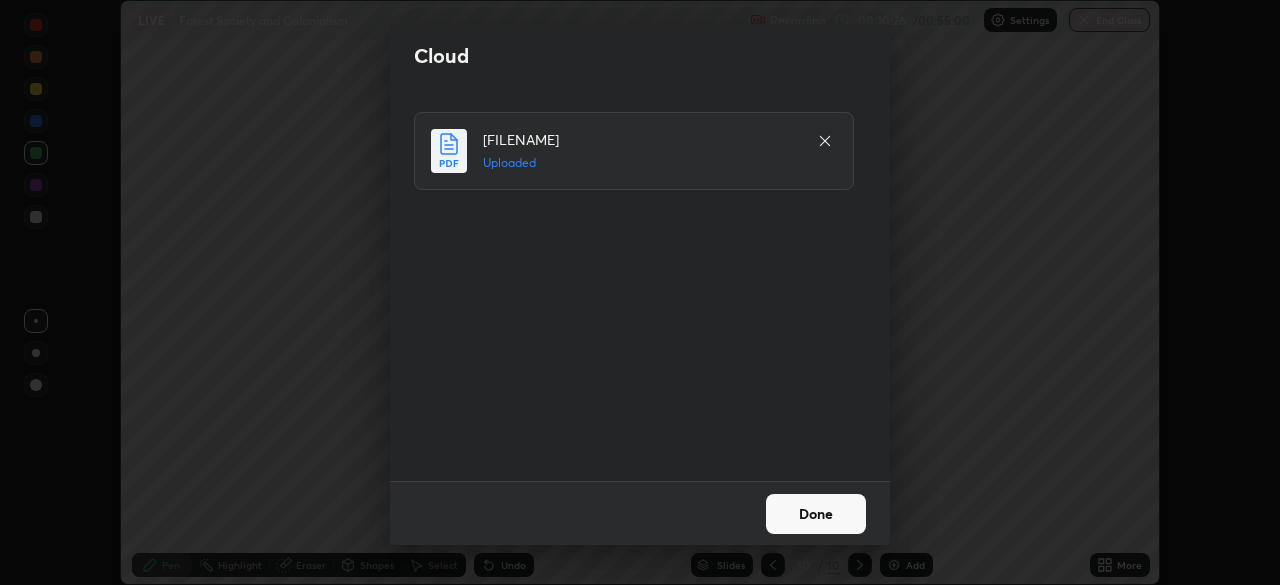 click on "Done" at bounding box center (816, 514) 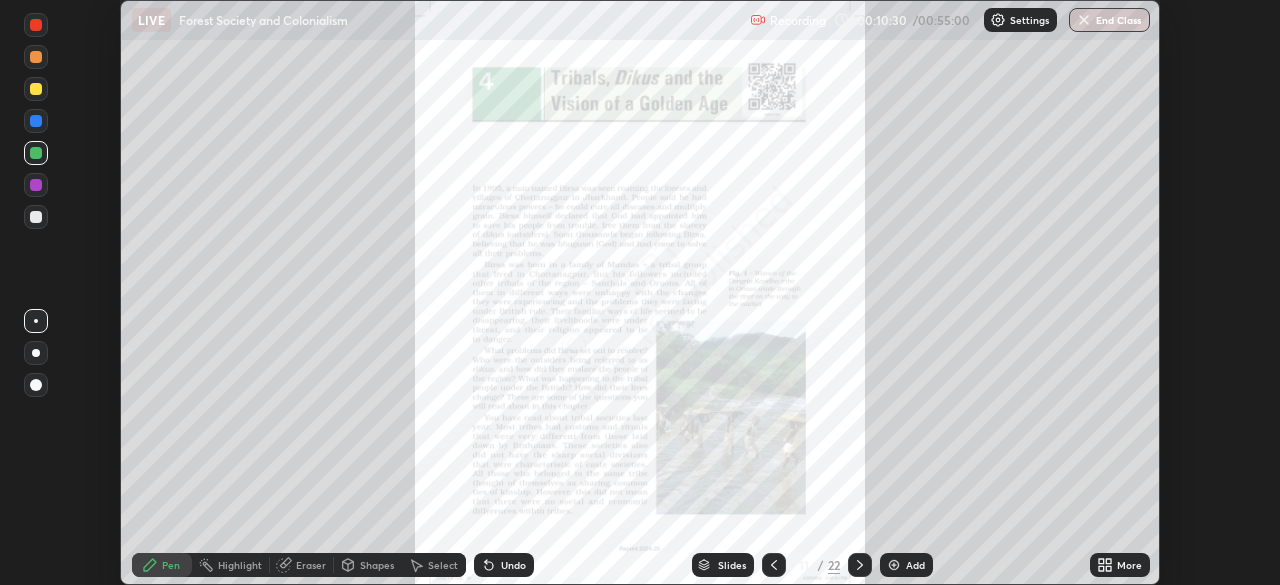 click 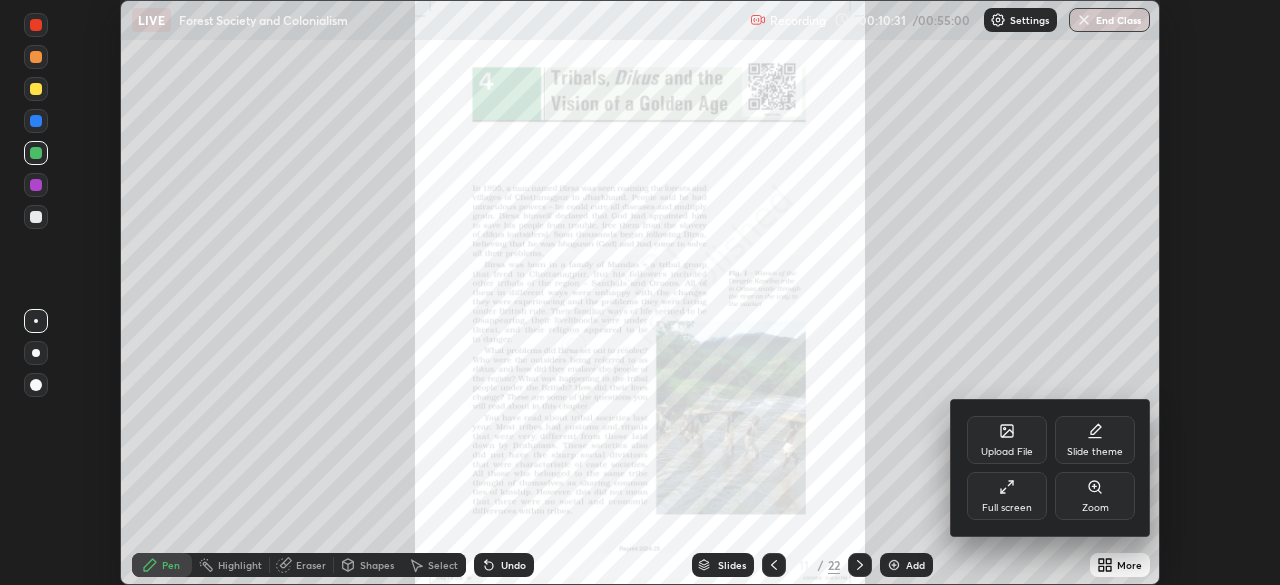 click on "Full screen" at bounding box center [1007, 496] 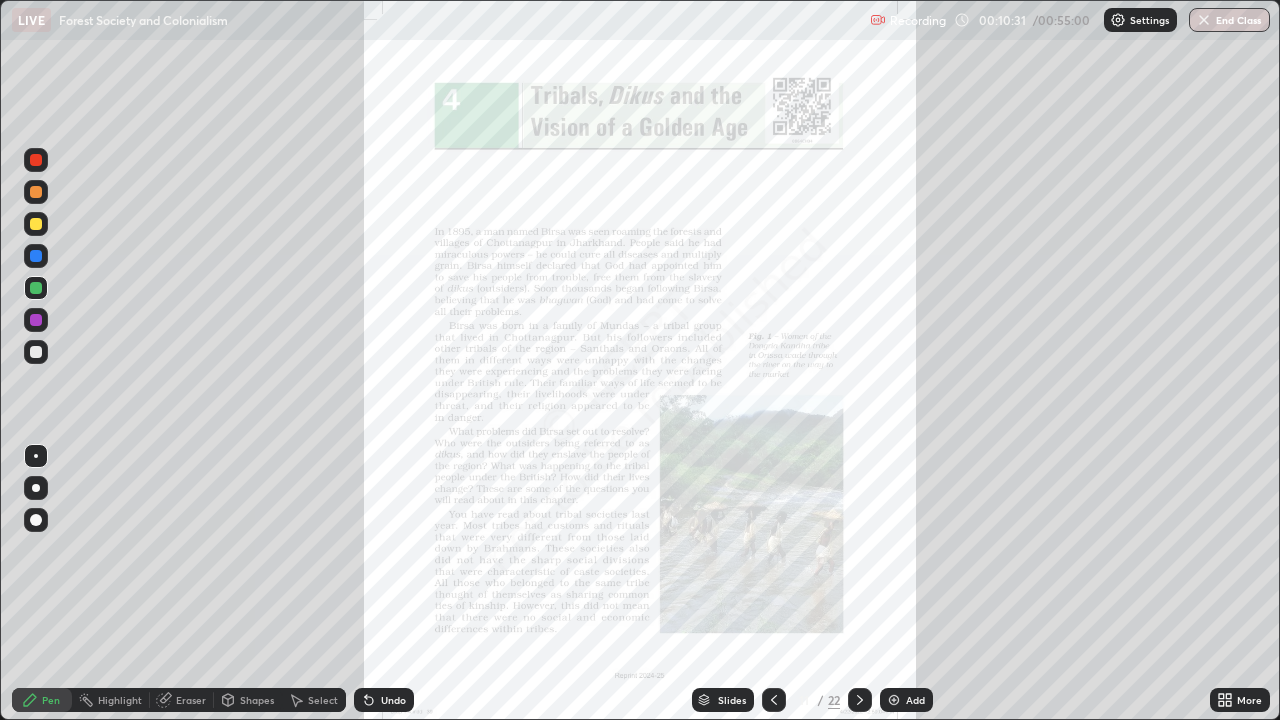 scroll, scrollTop: 99280, scrollLeft: 98720, axis: both 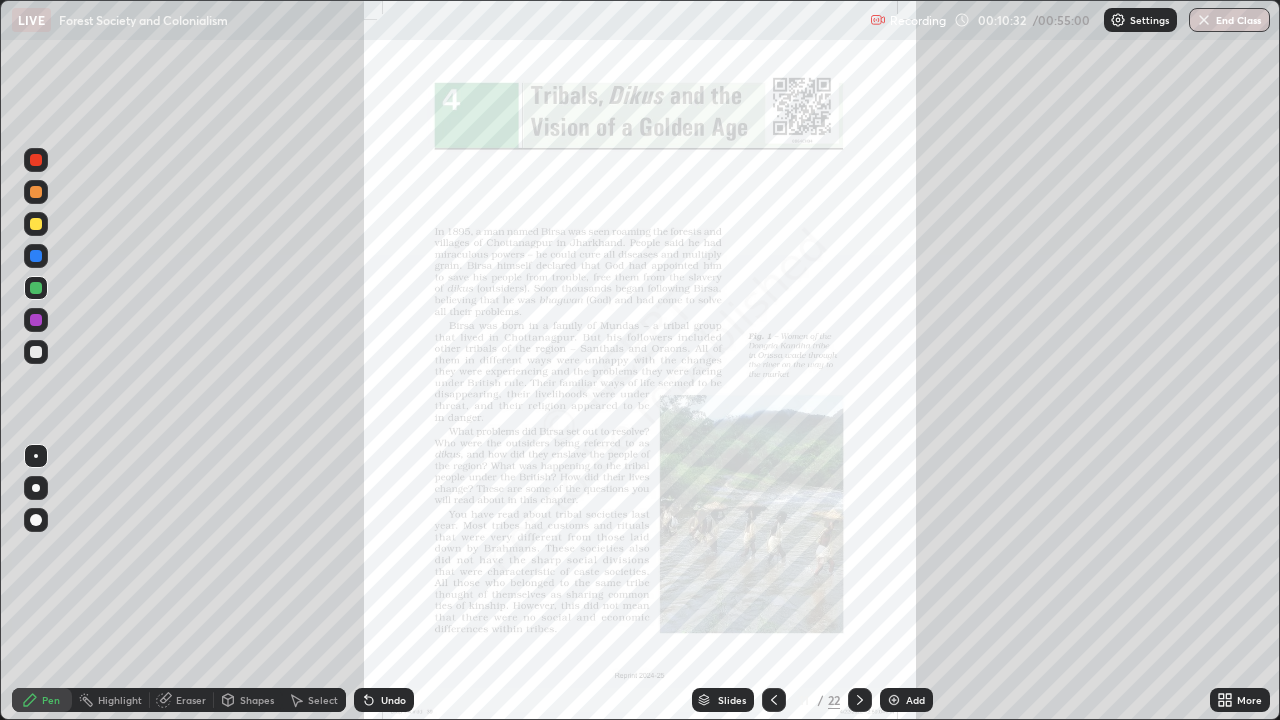 click 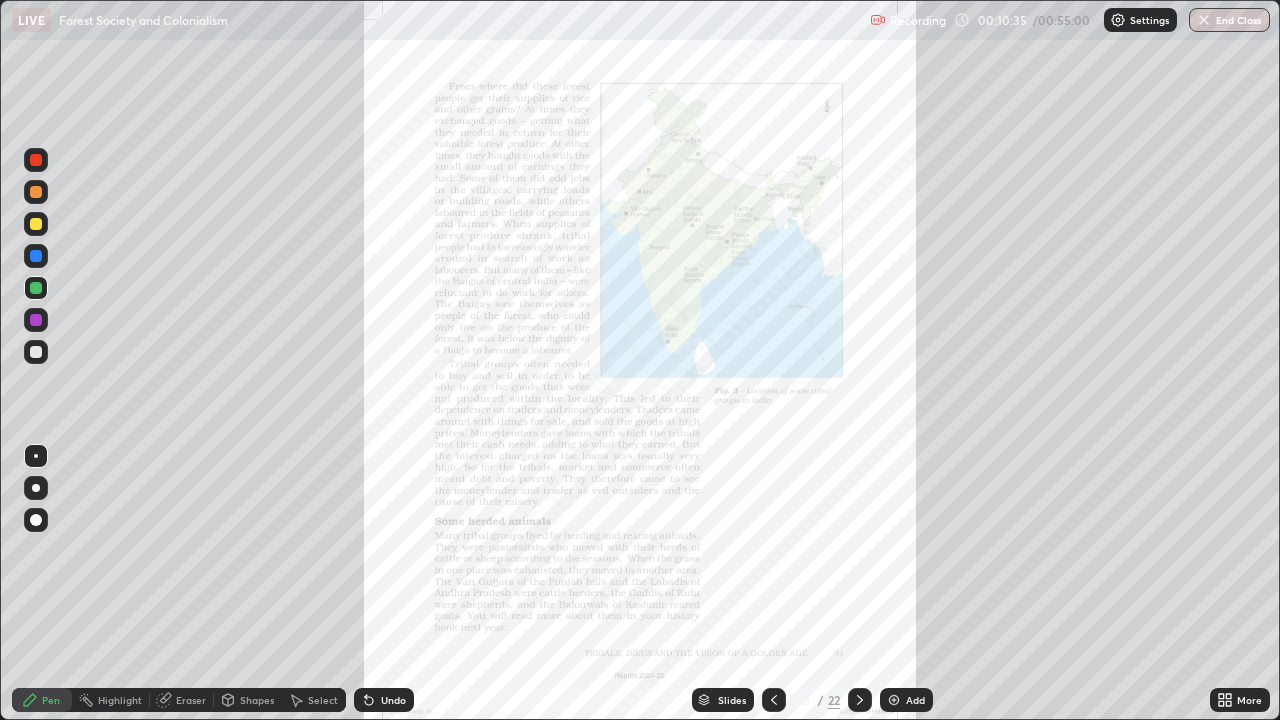 click 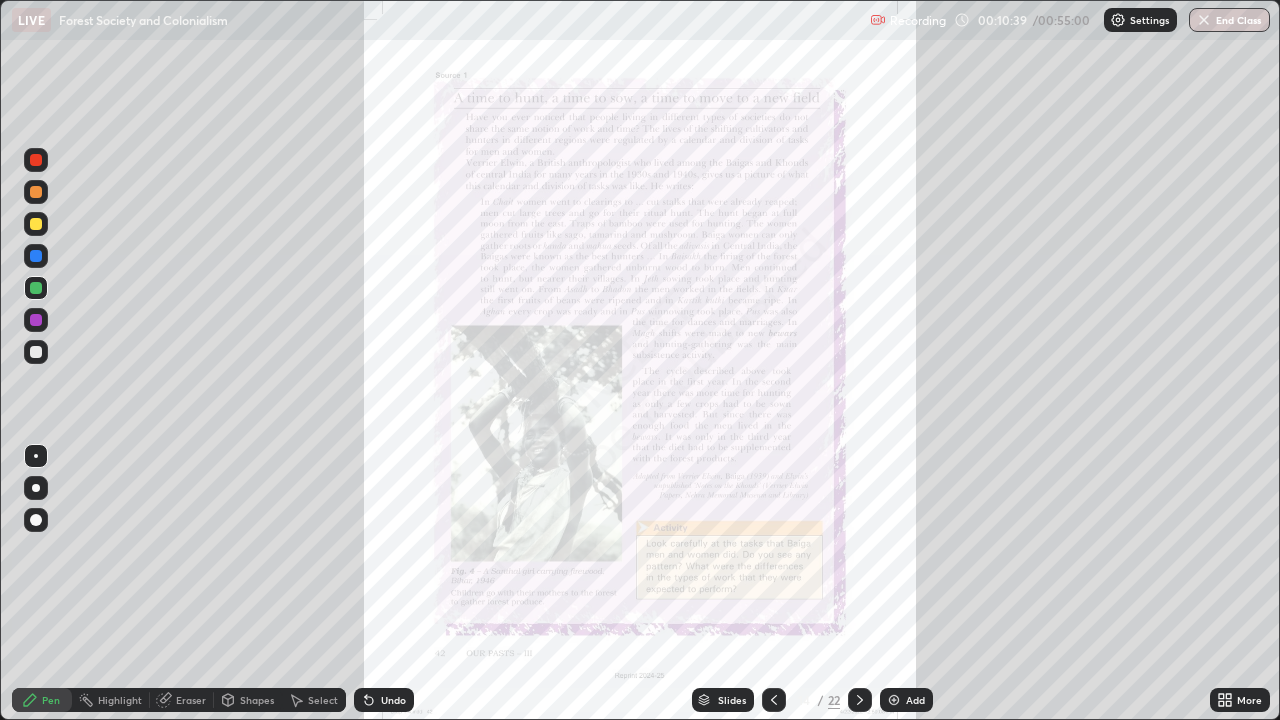 click 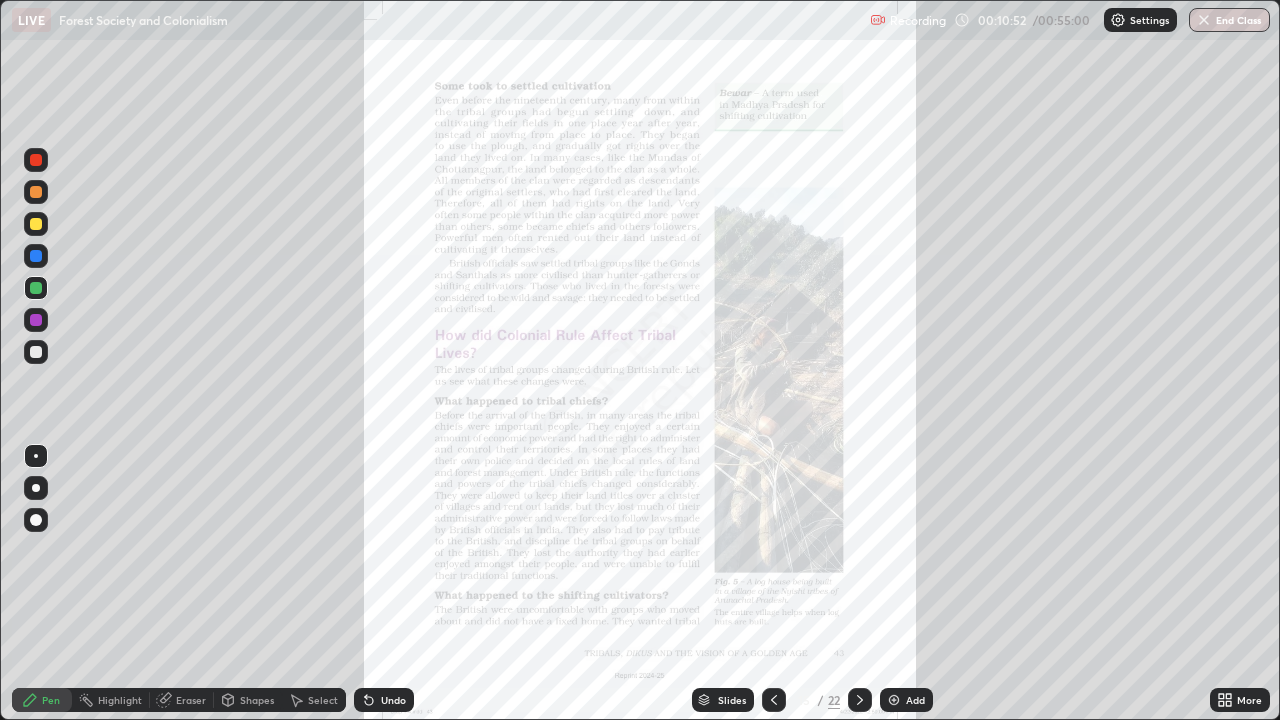 click at bounding box center (36, 192) 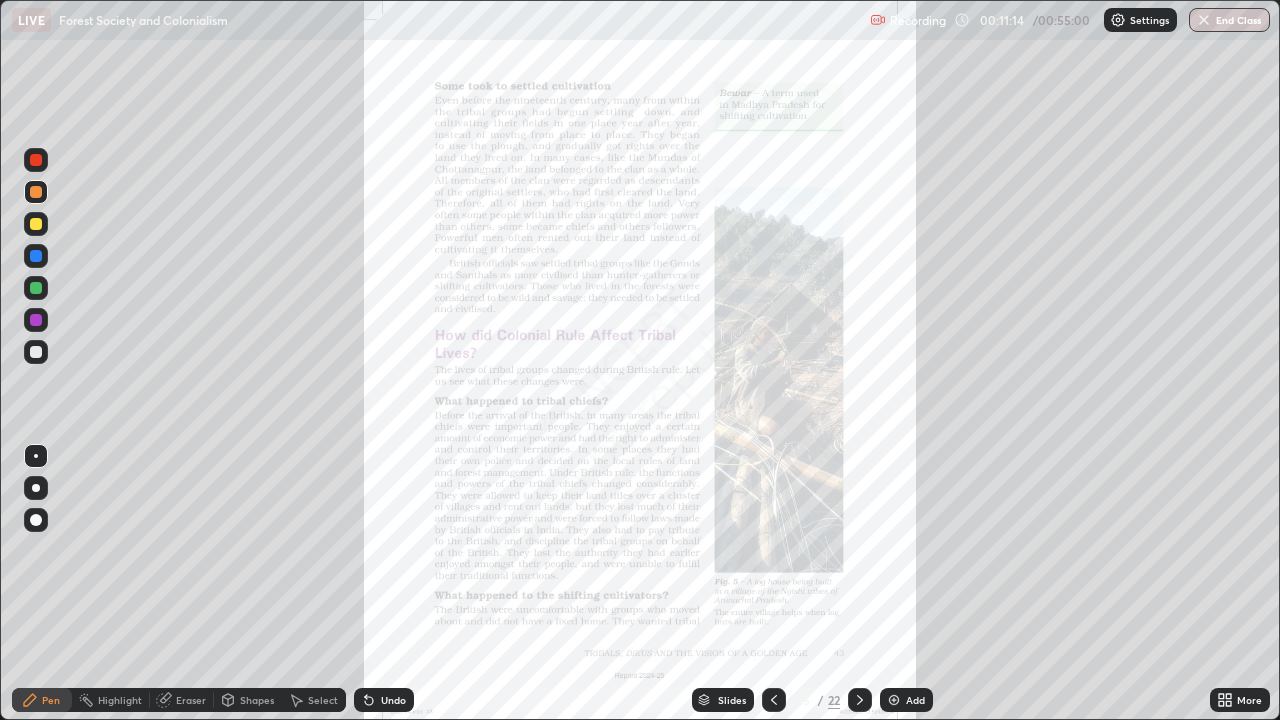 click at bounding box center [36, 224] 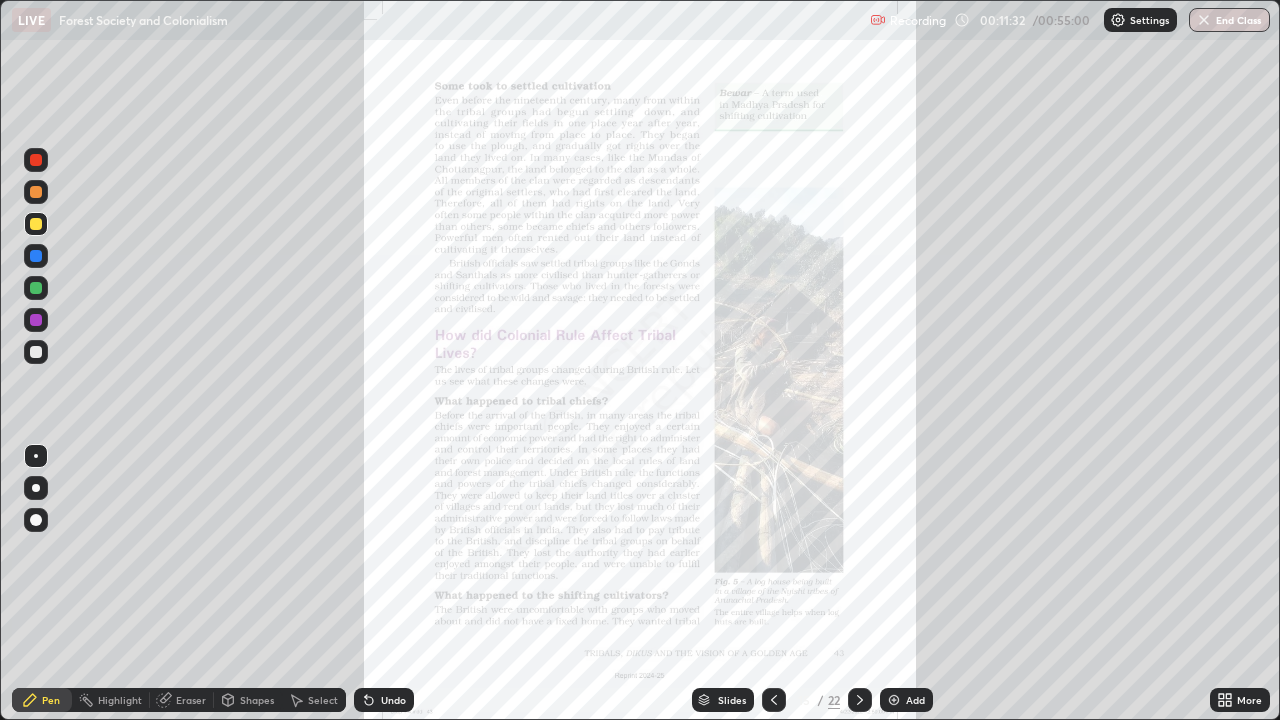 click at bounding box center (36, 192) 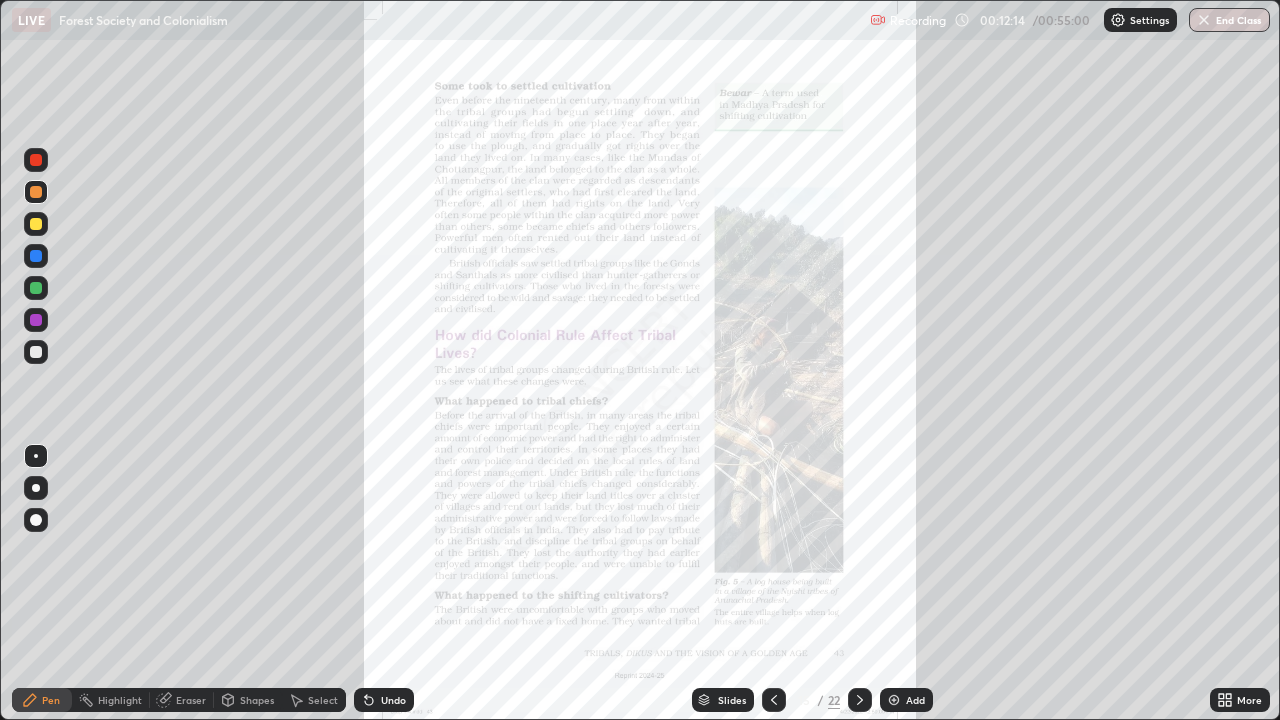 click on "Undo" at bounding box center (393, 700) 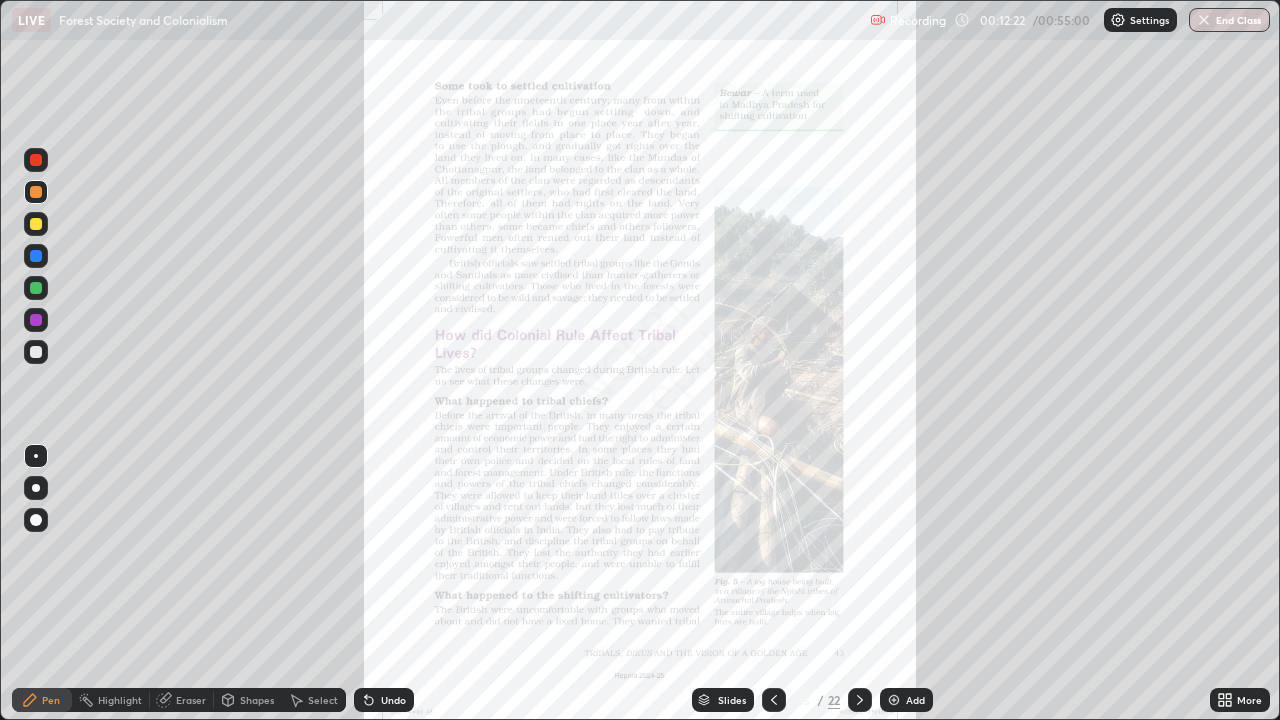 click at bounding box center (36, 288) 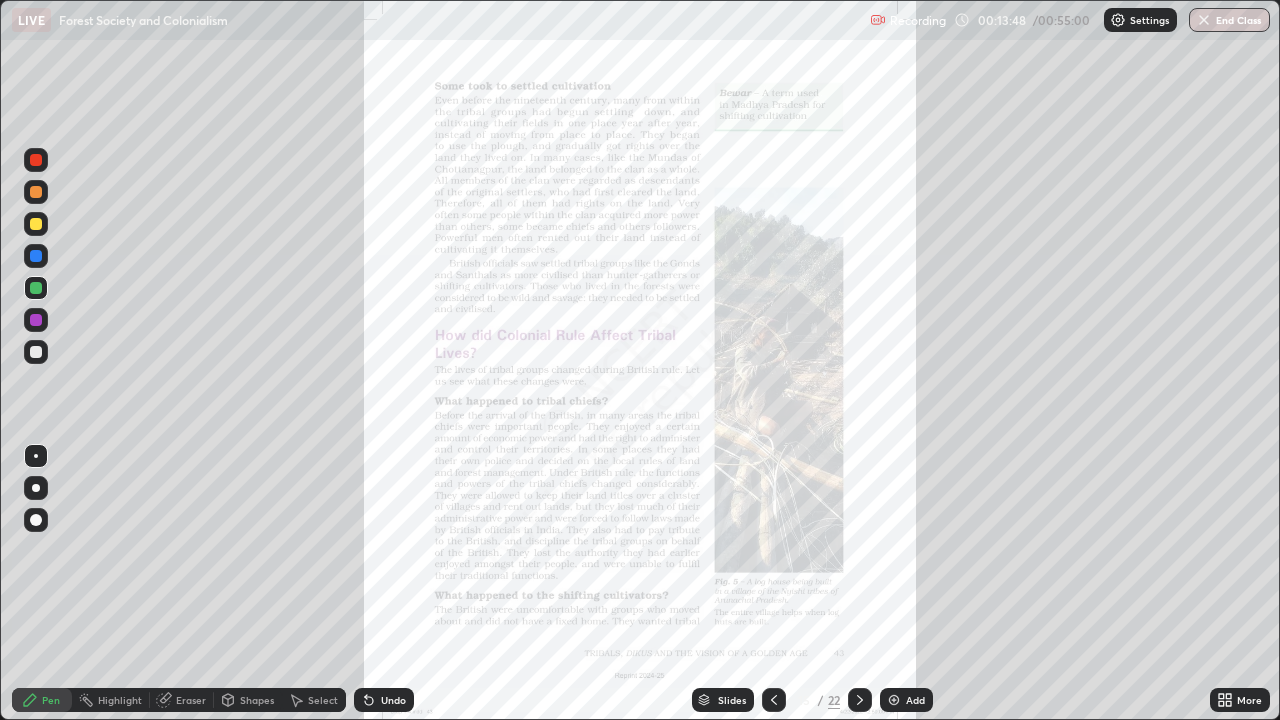 click at bounding box center [36, 224] 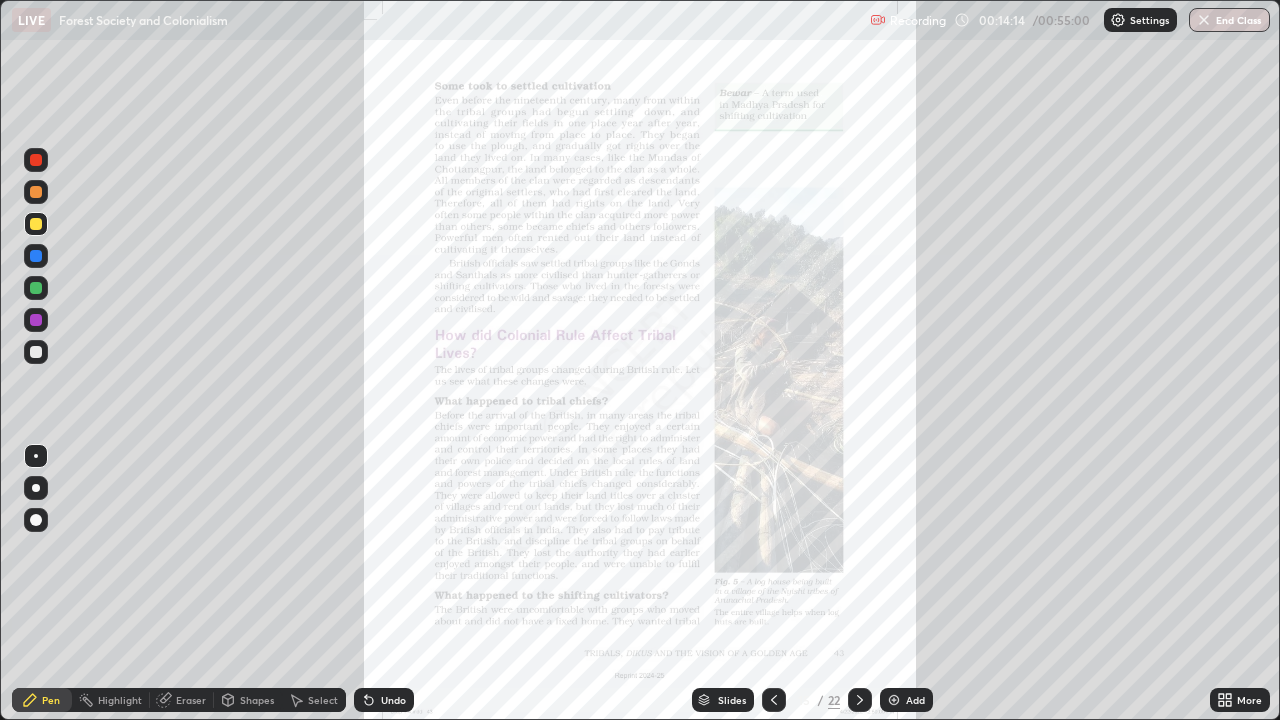 click at bounding box center [36, 160] 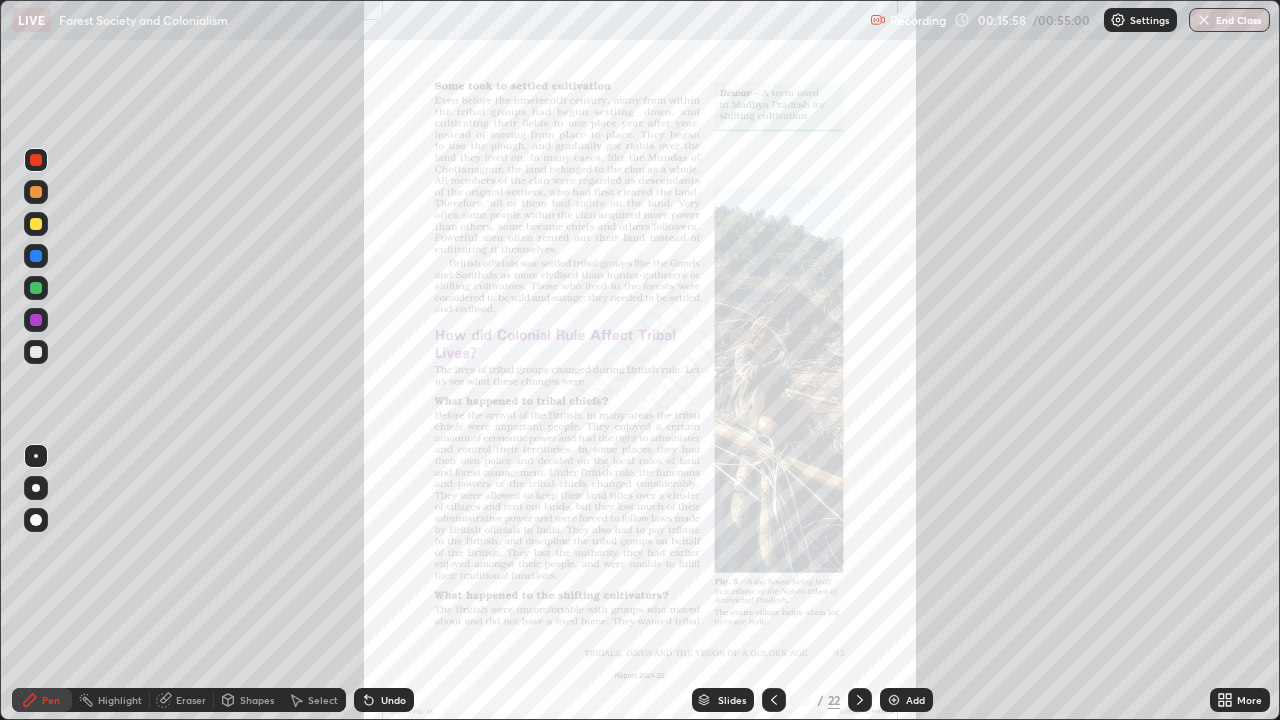 click at bounding box center [36, 288] 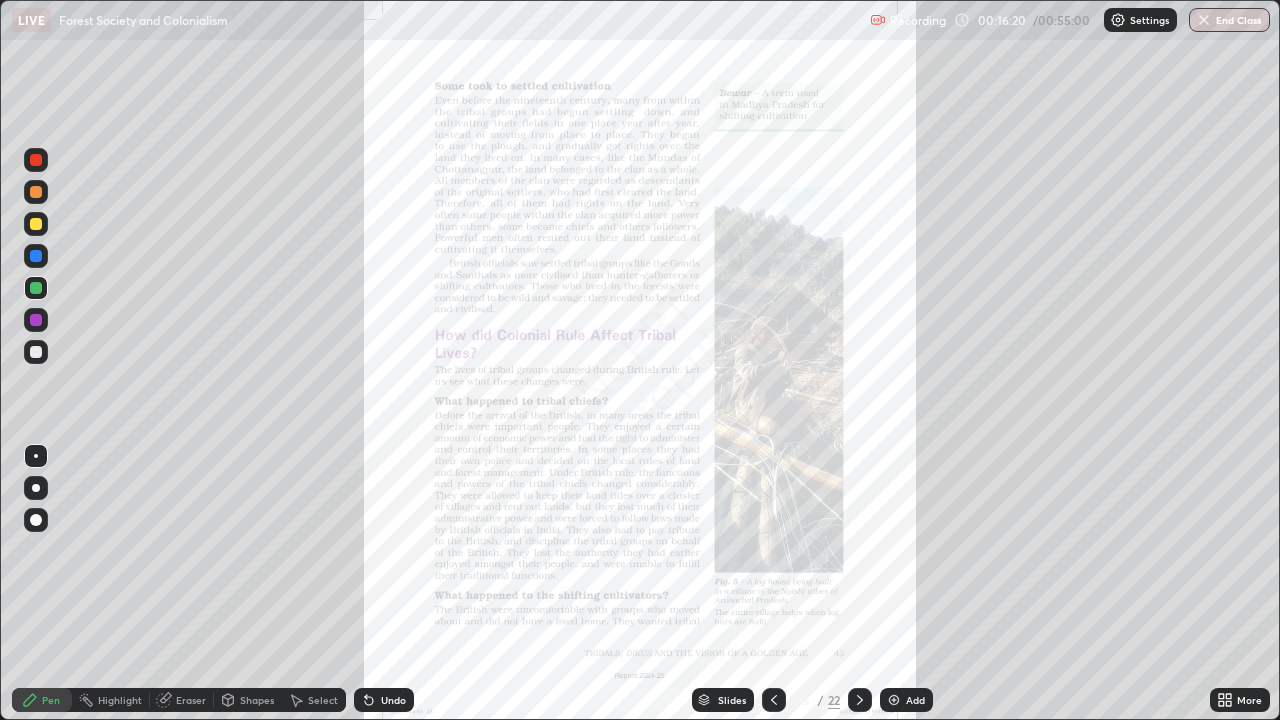 click at bounding box center [894, 700] 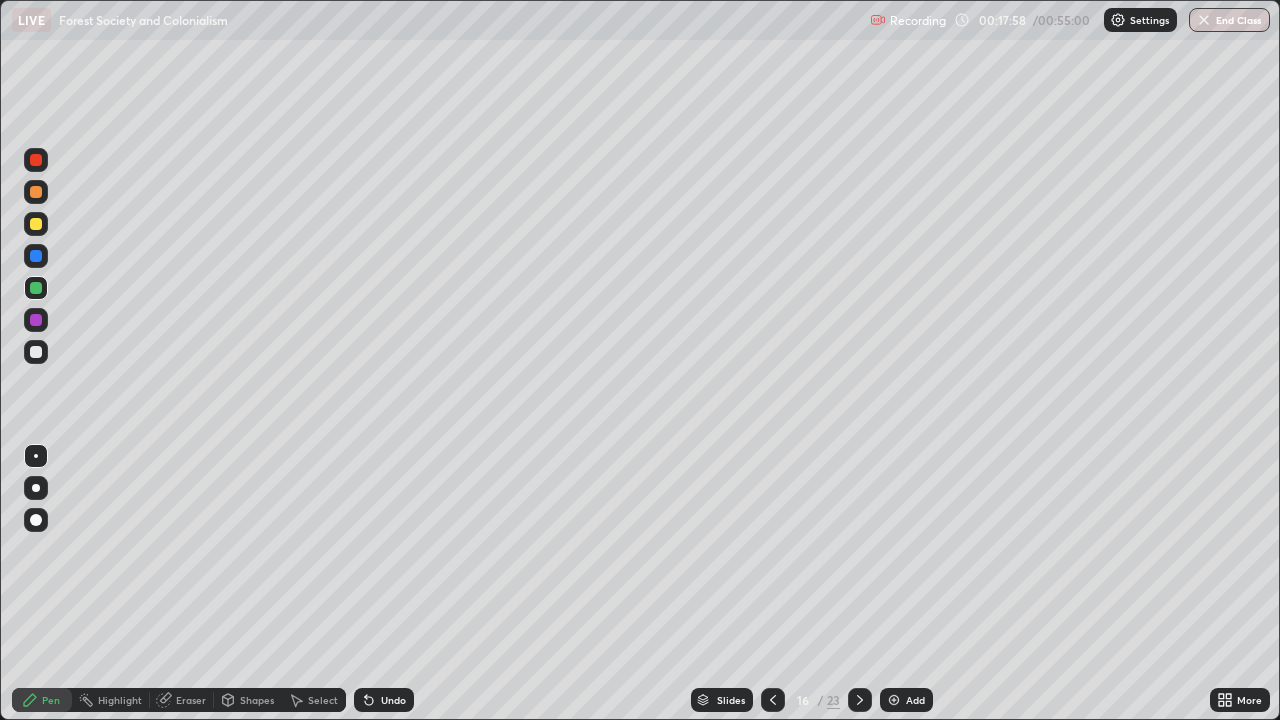click at bounding box center (773, 700) 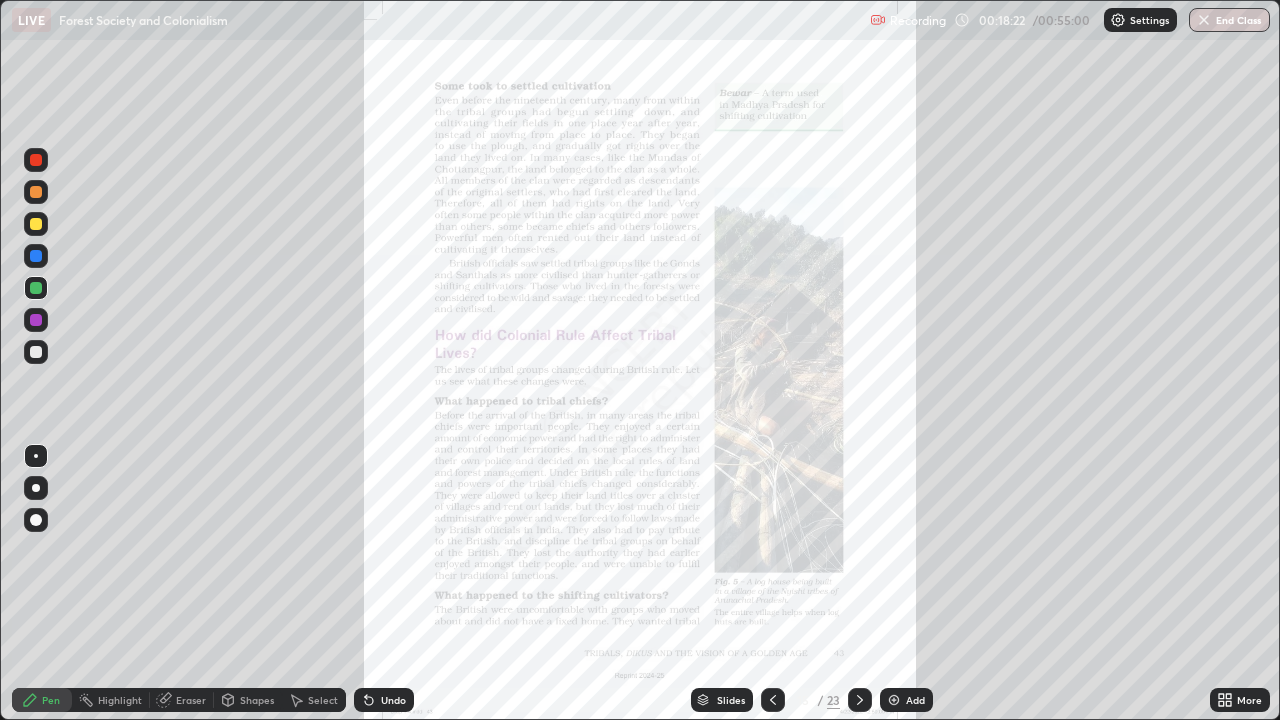 click 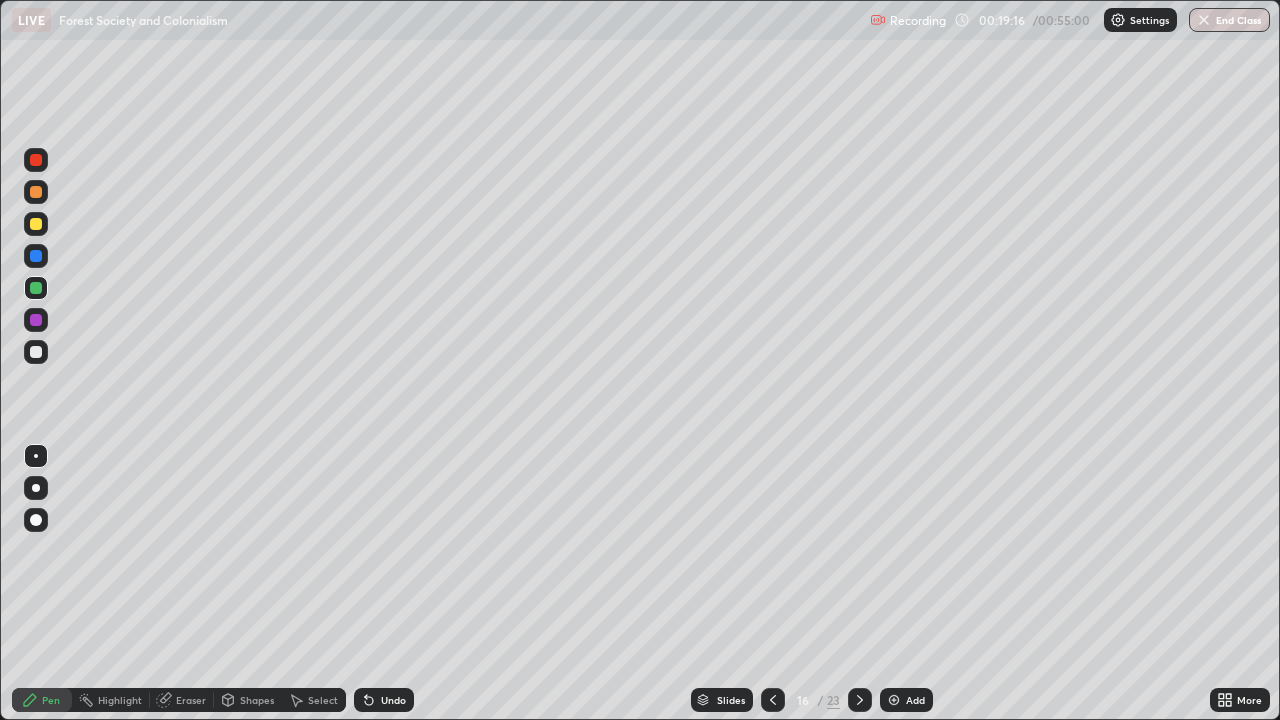 click 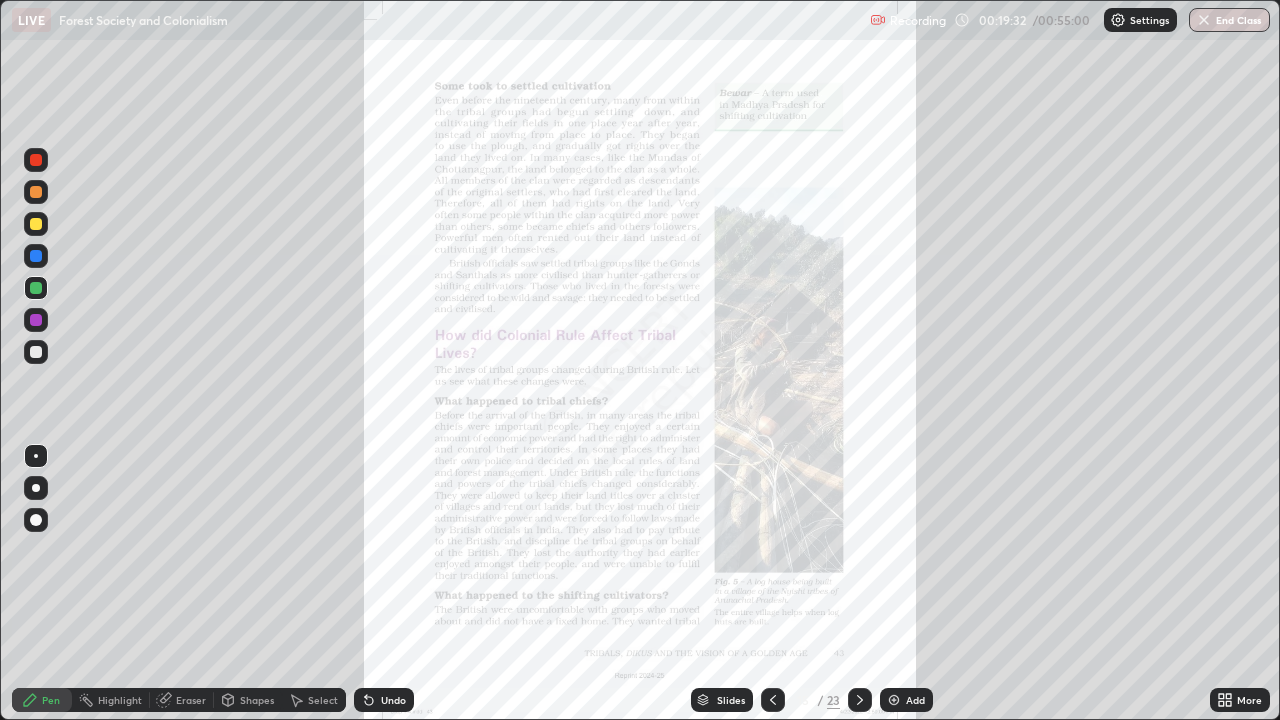 click 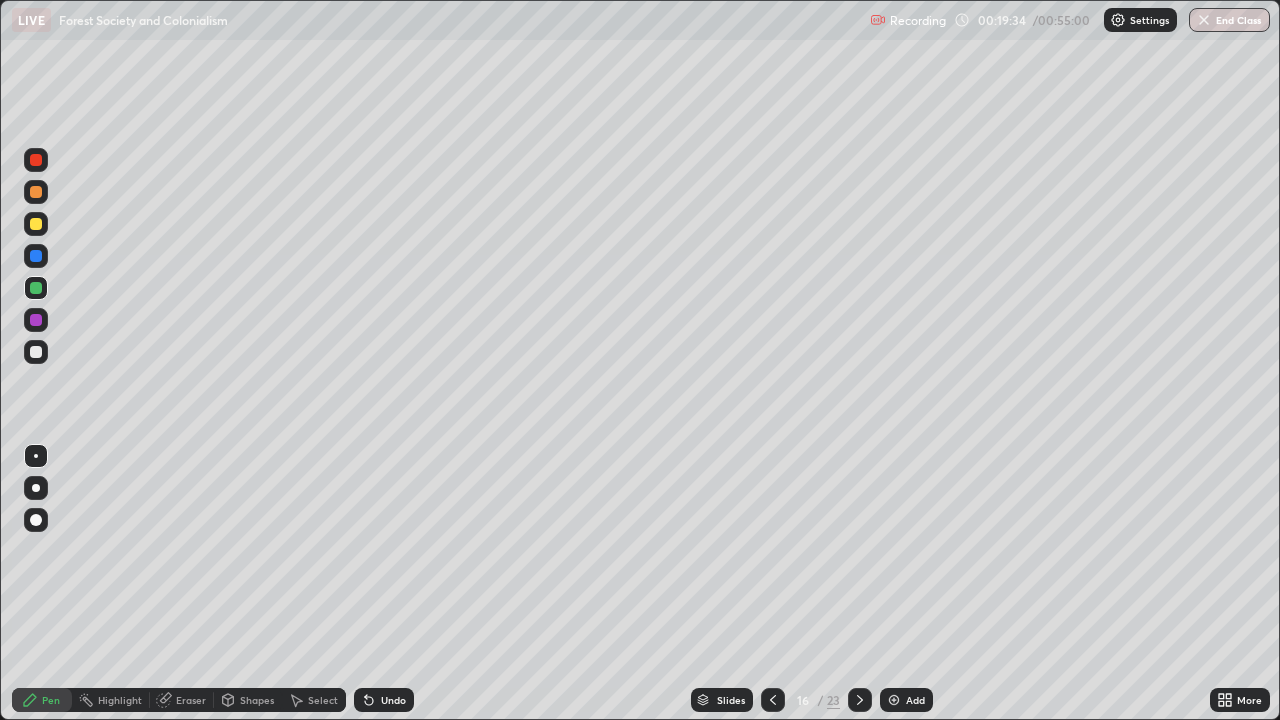 click at bounding box center (36, 224) 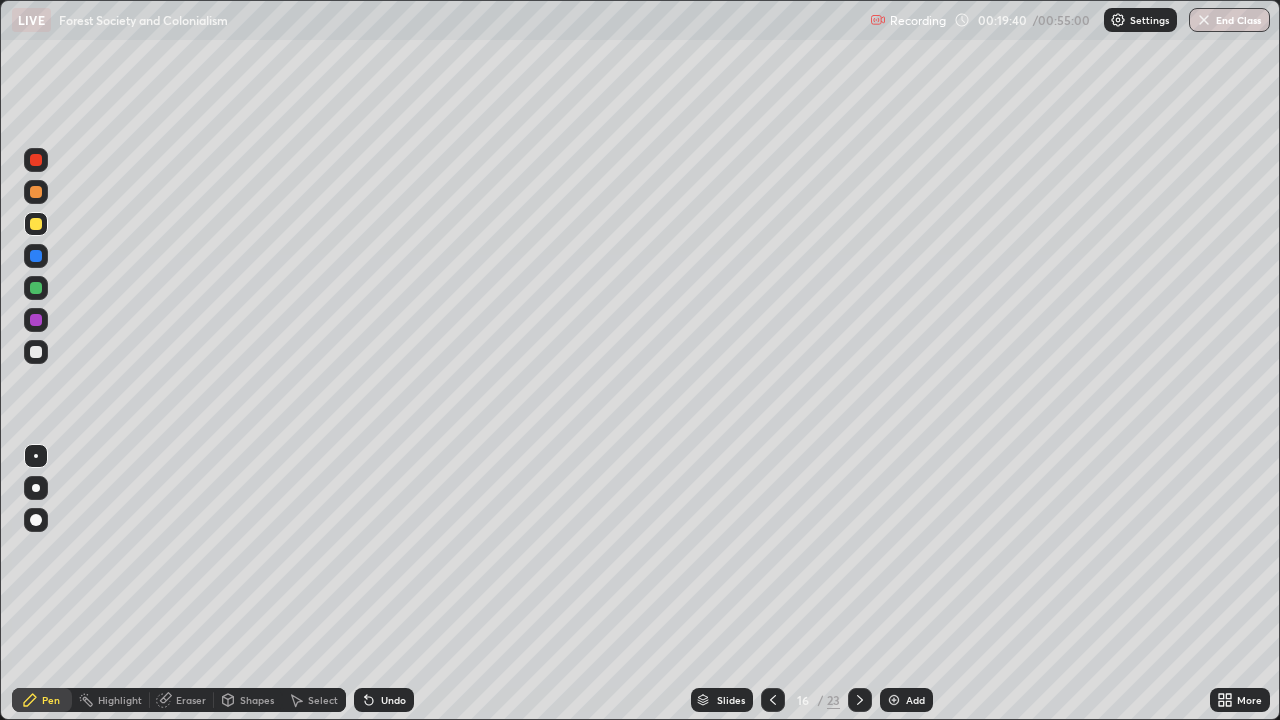 click 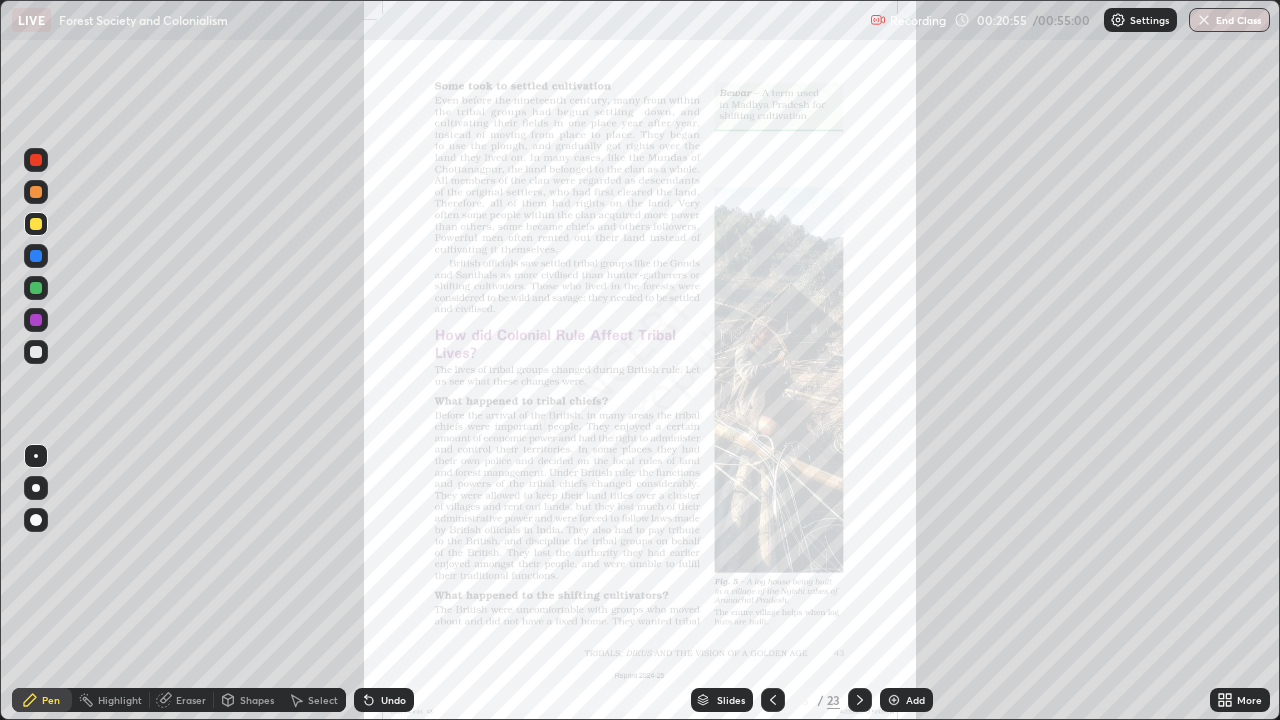 click 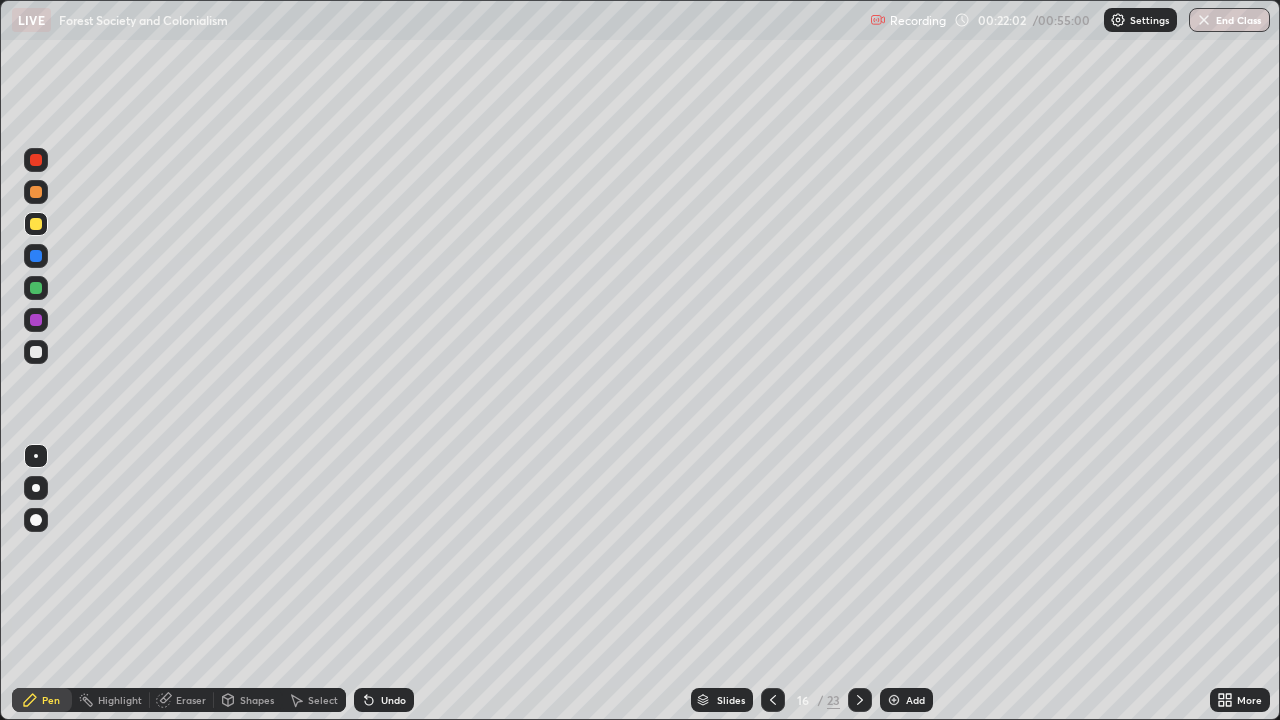 click on "Eraser" at bounding box center [191, 700] 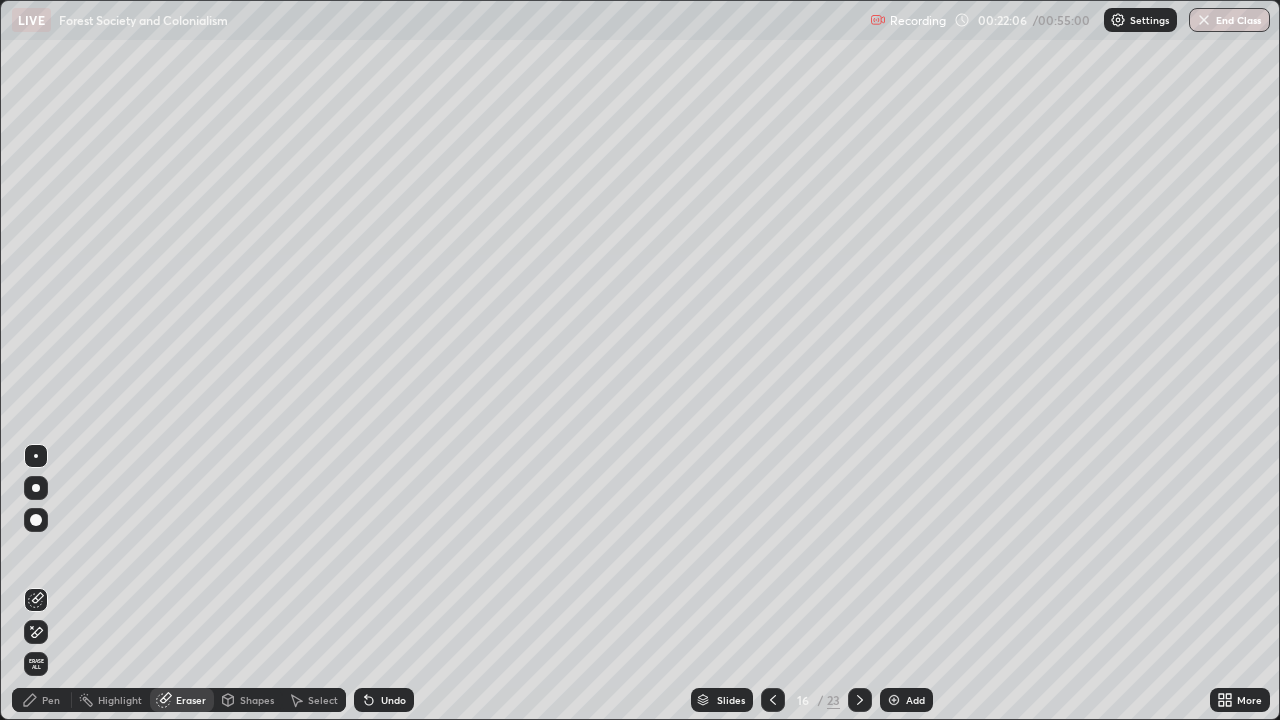 click on "Pen" at bounding box center [51, 700] 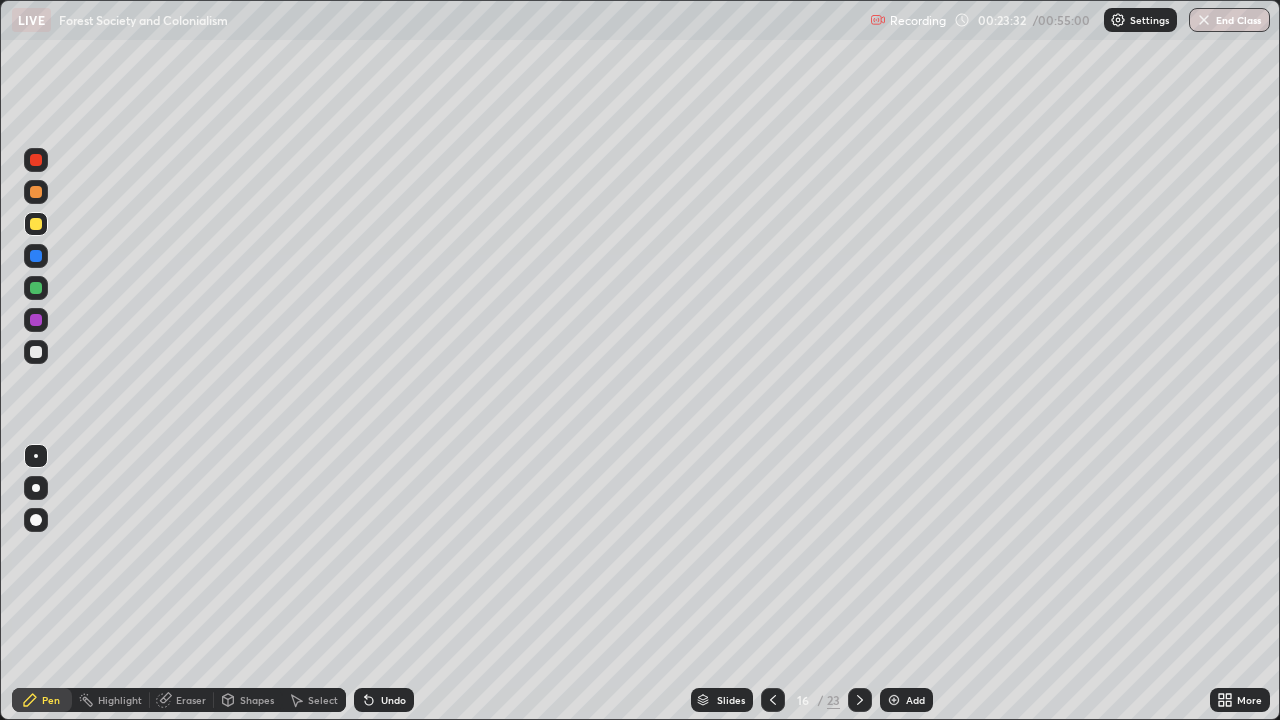 click at bounding box center (36, 288) 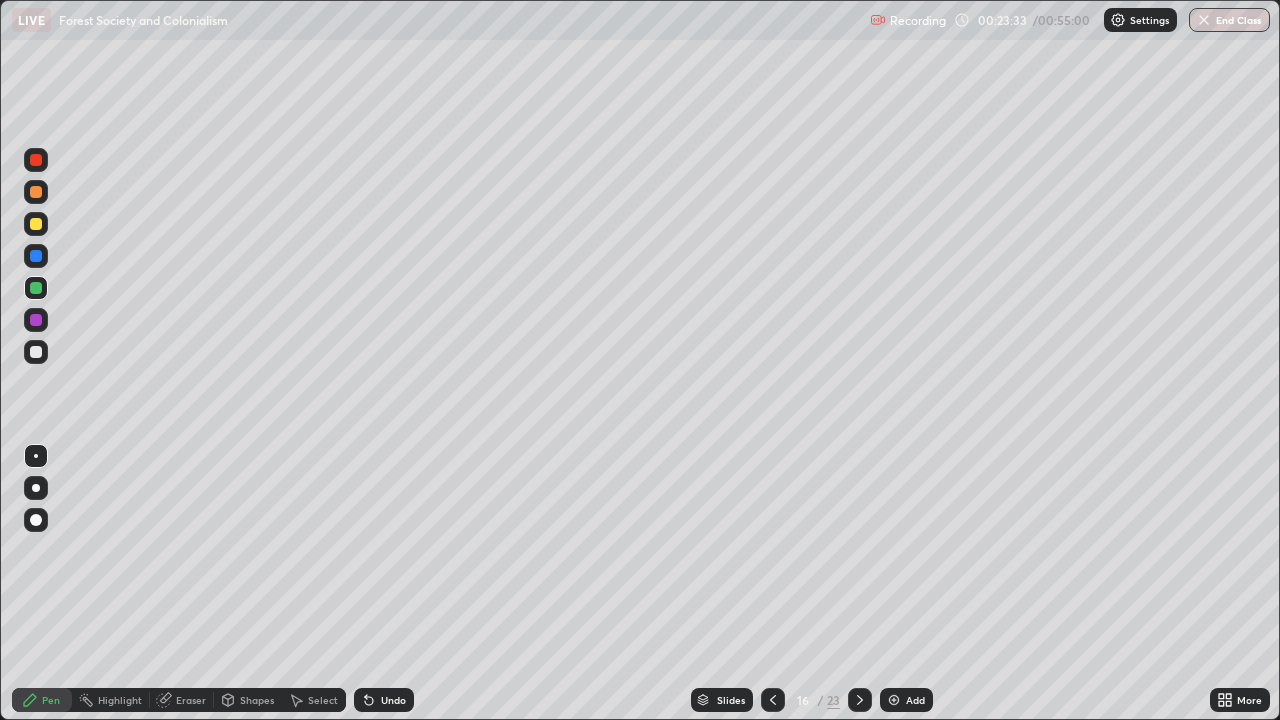 click at bounding box center (36, 352) 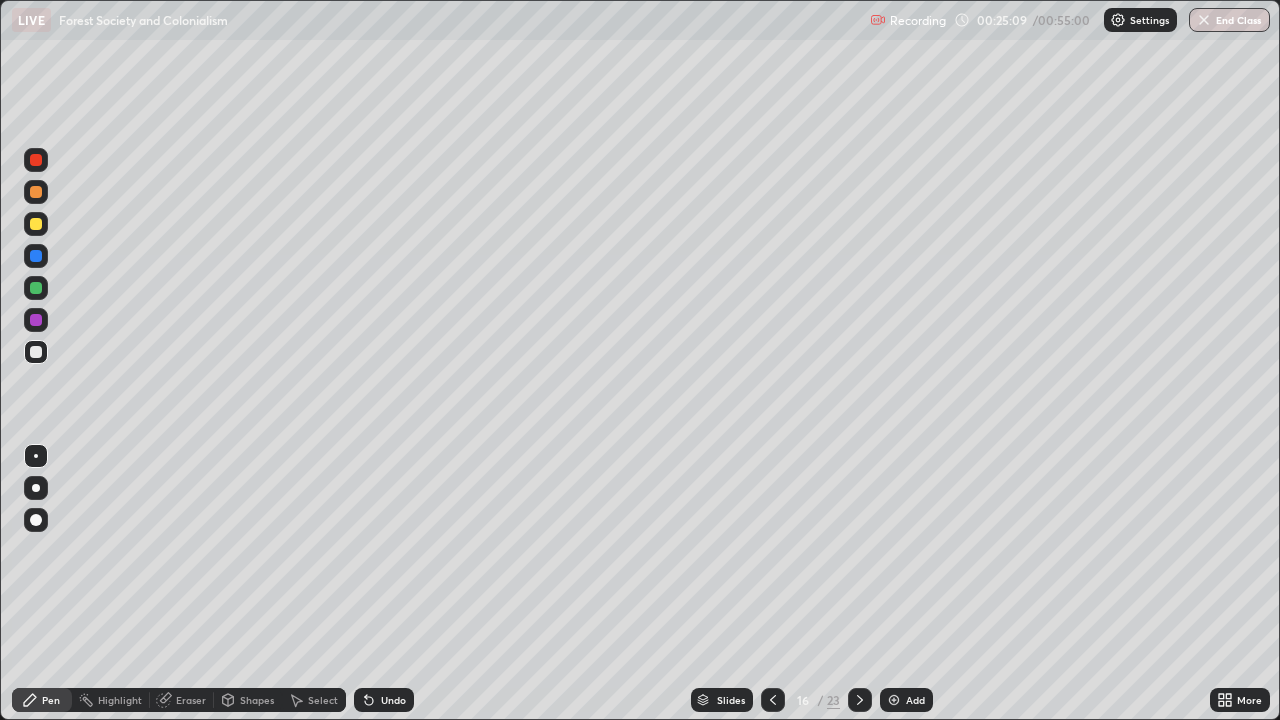 click 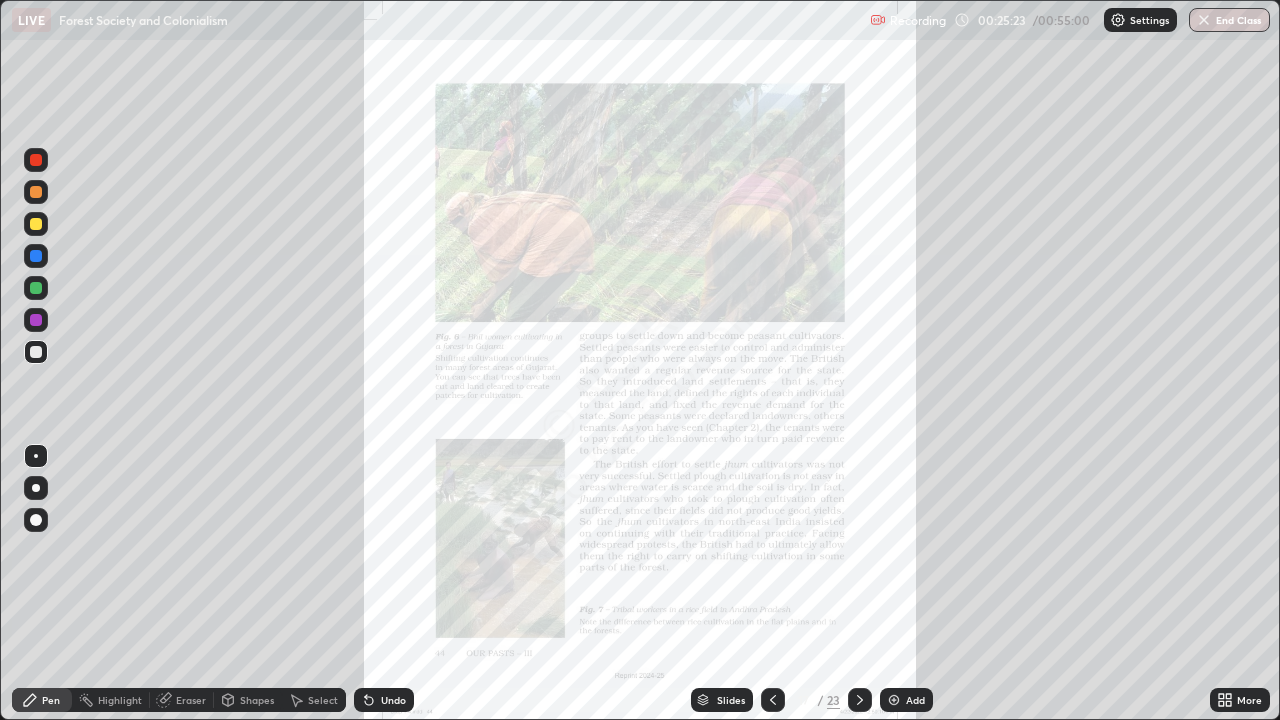 click 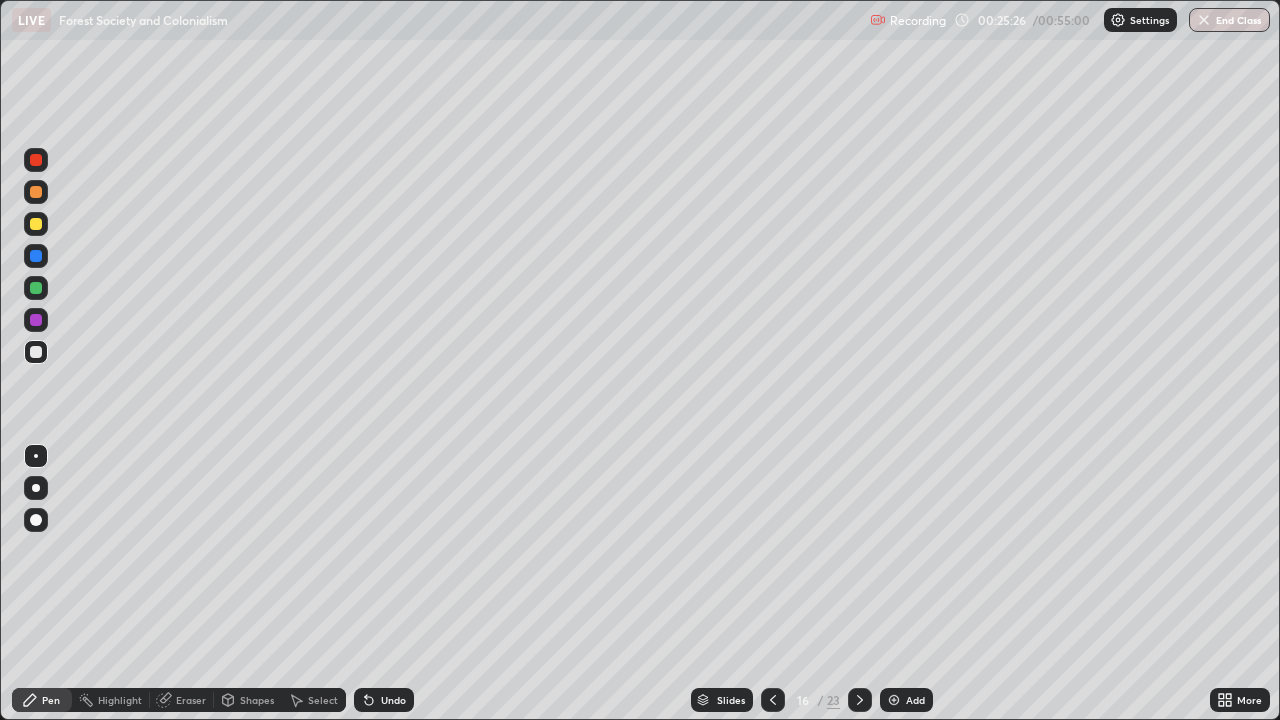 click at bounding box center [36, 224] 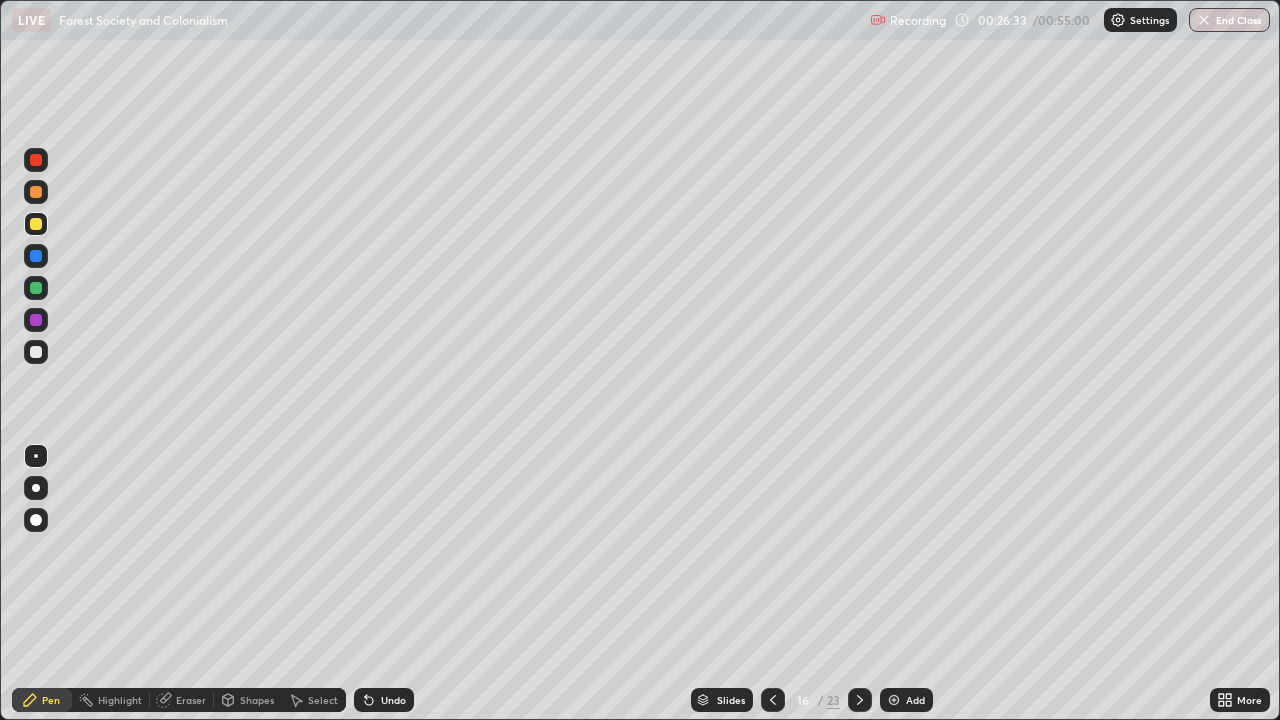 click at bounding box center (860, 700) 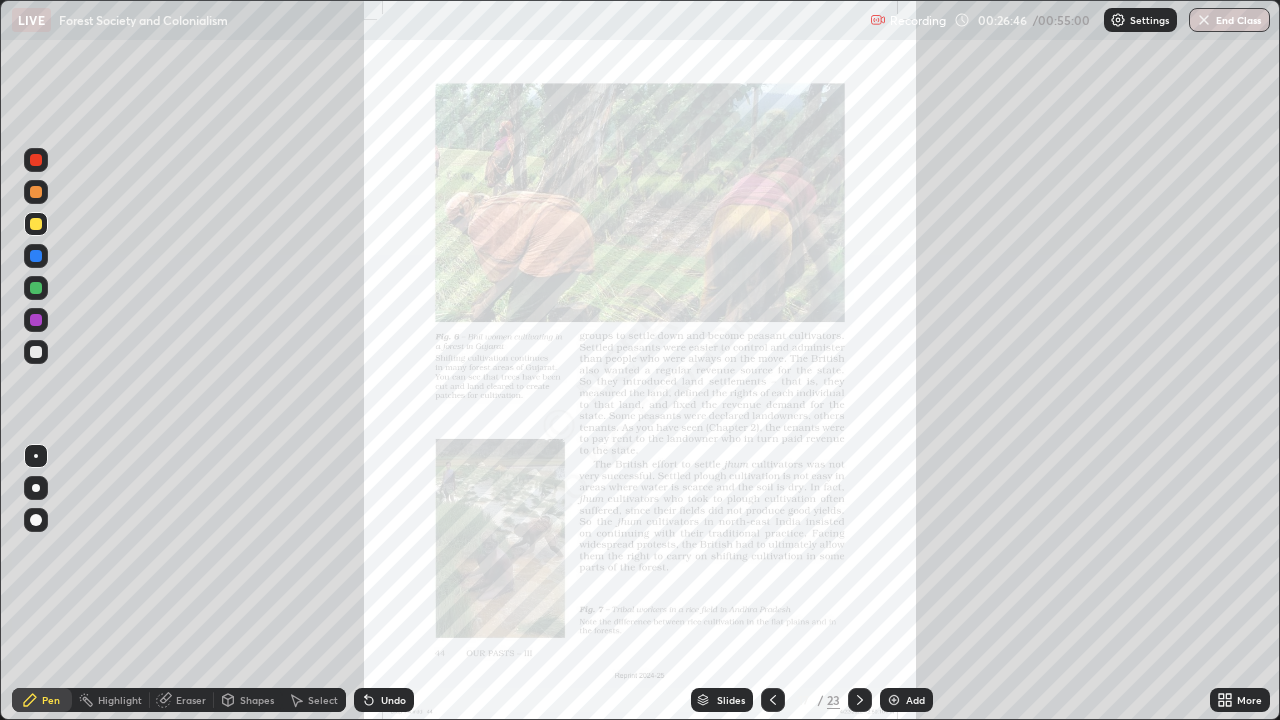 click at bounding box center [36, 192] 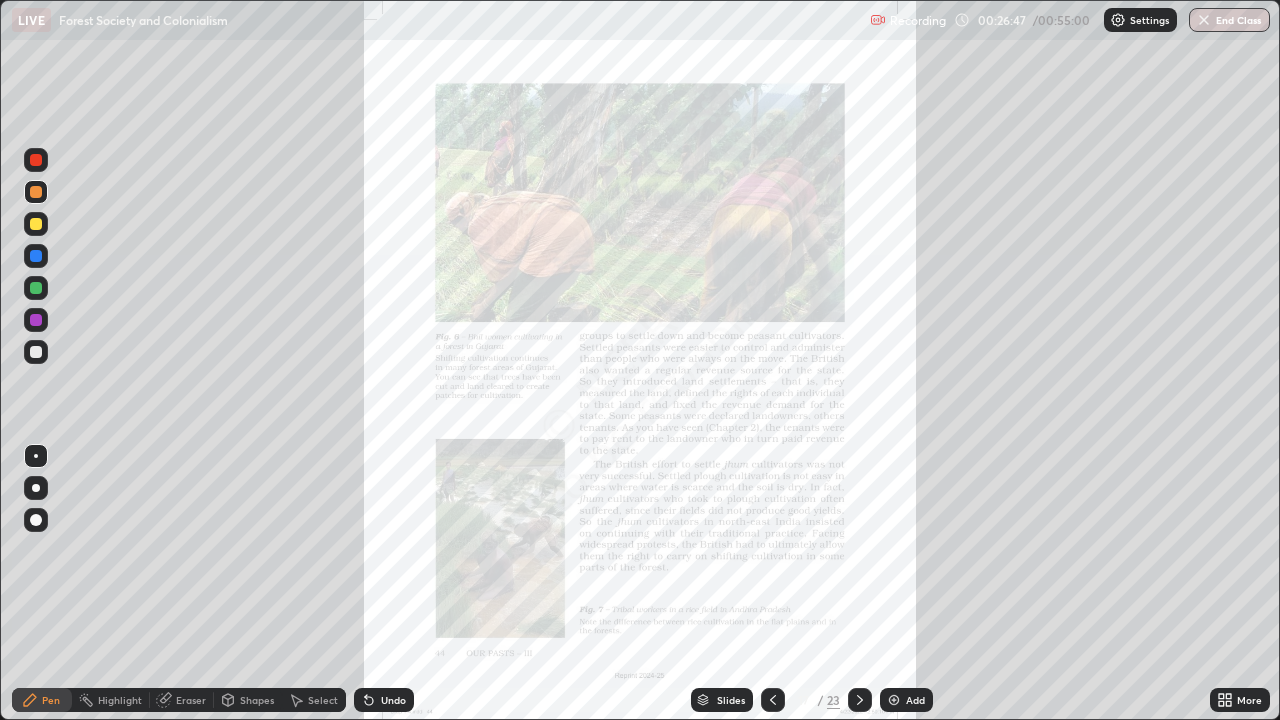 click at bounding box center (36, 160) 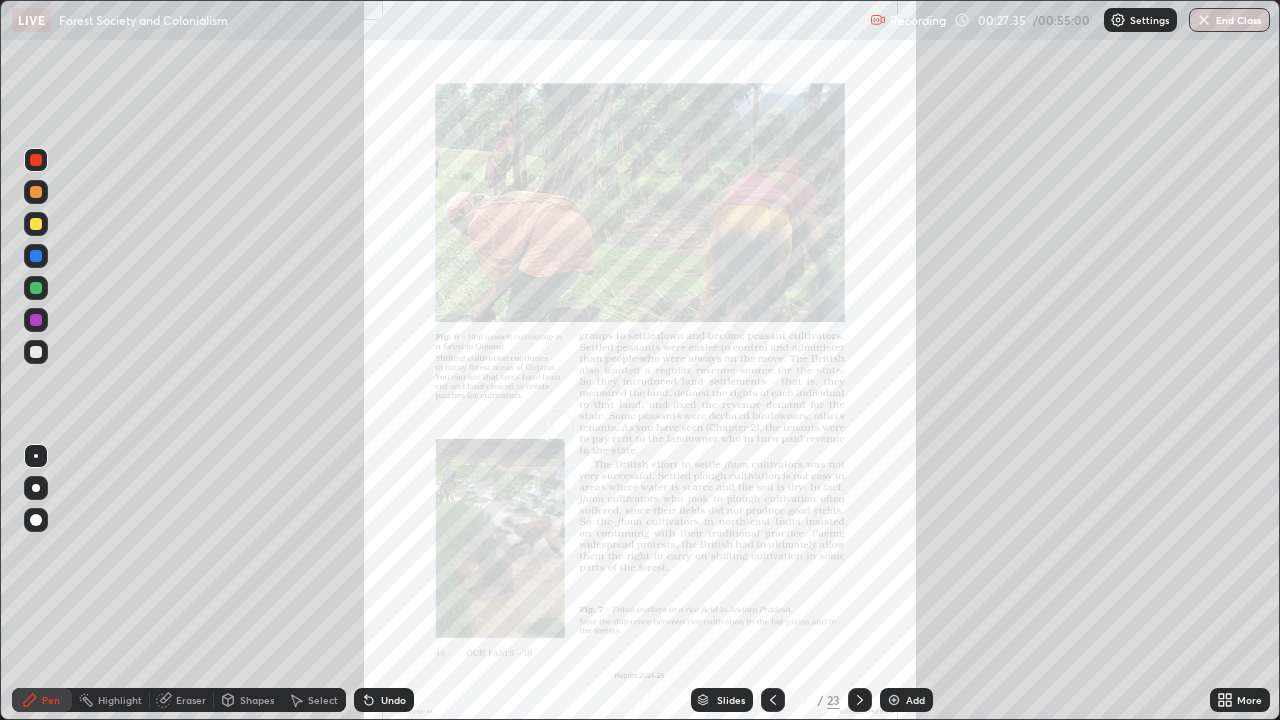 click at bounding box center (36, 224) 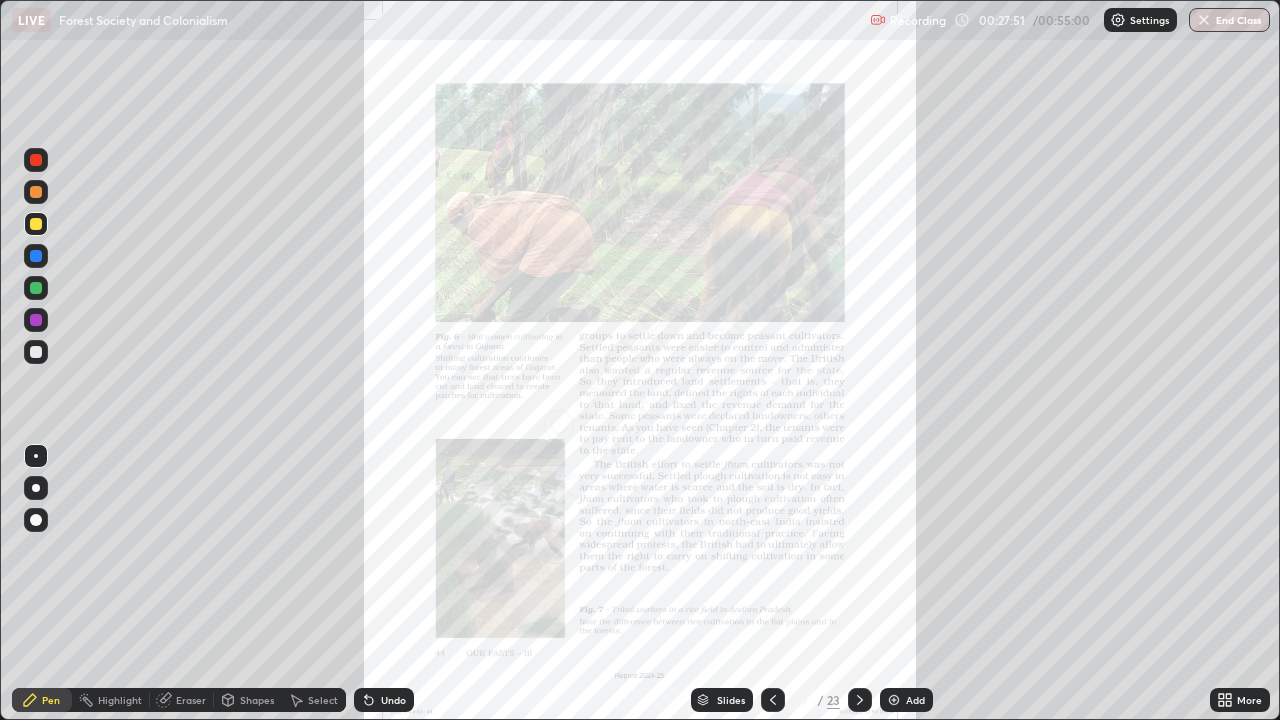 click at bounding box center [36, 192] 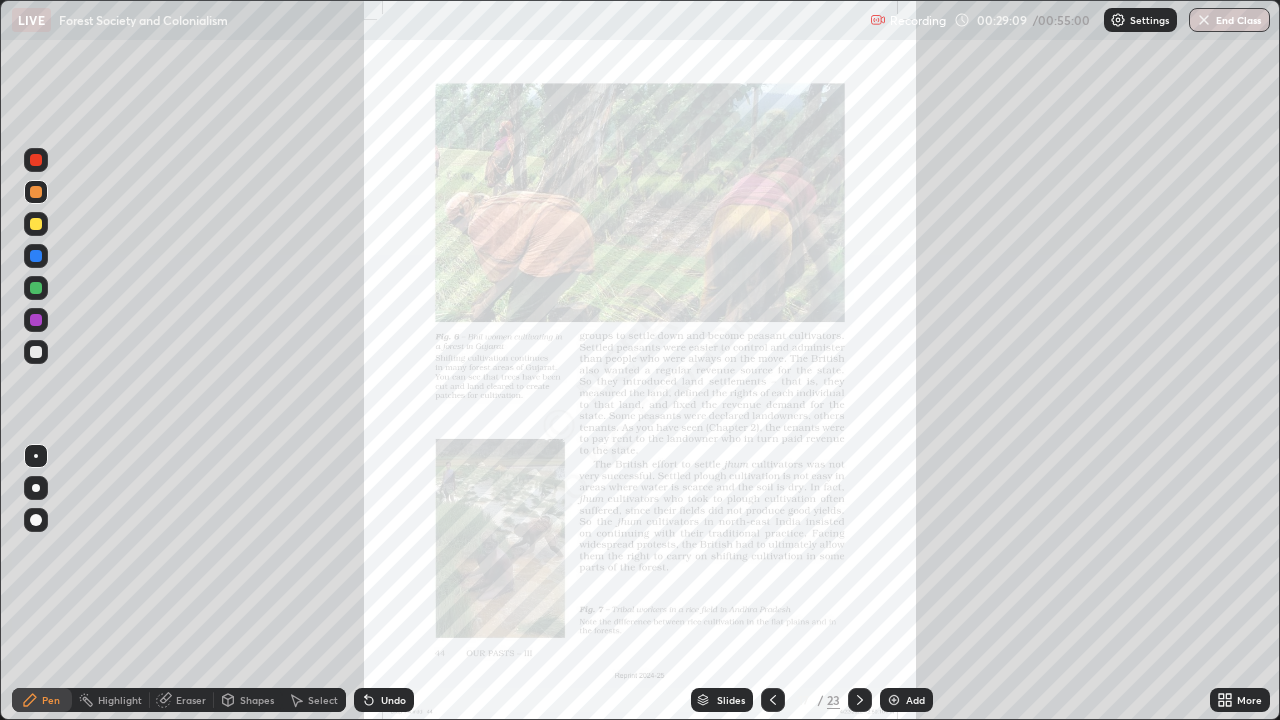 click on "Undo" at bounding box center (384, 700) 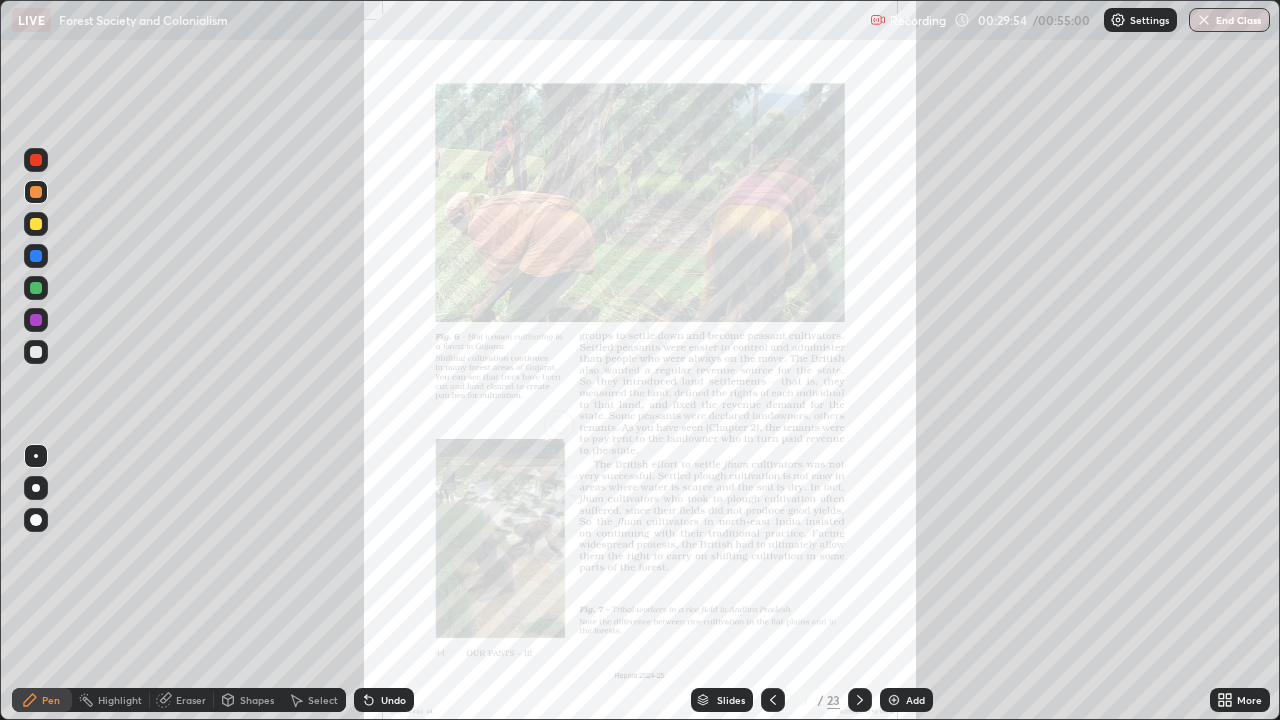 click at bounding box center [36, 288] 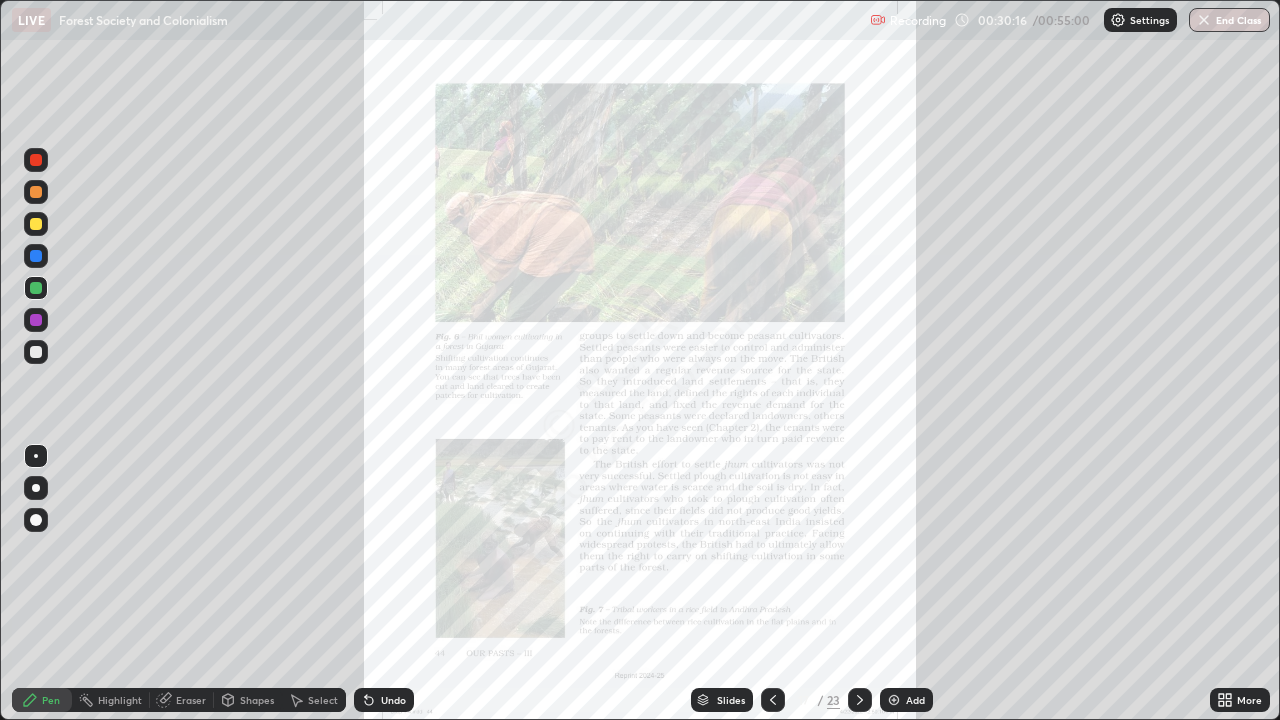 click at bounding box center (36, 352) 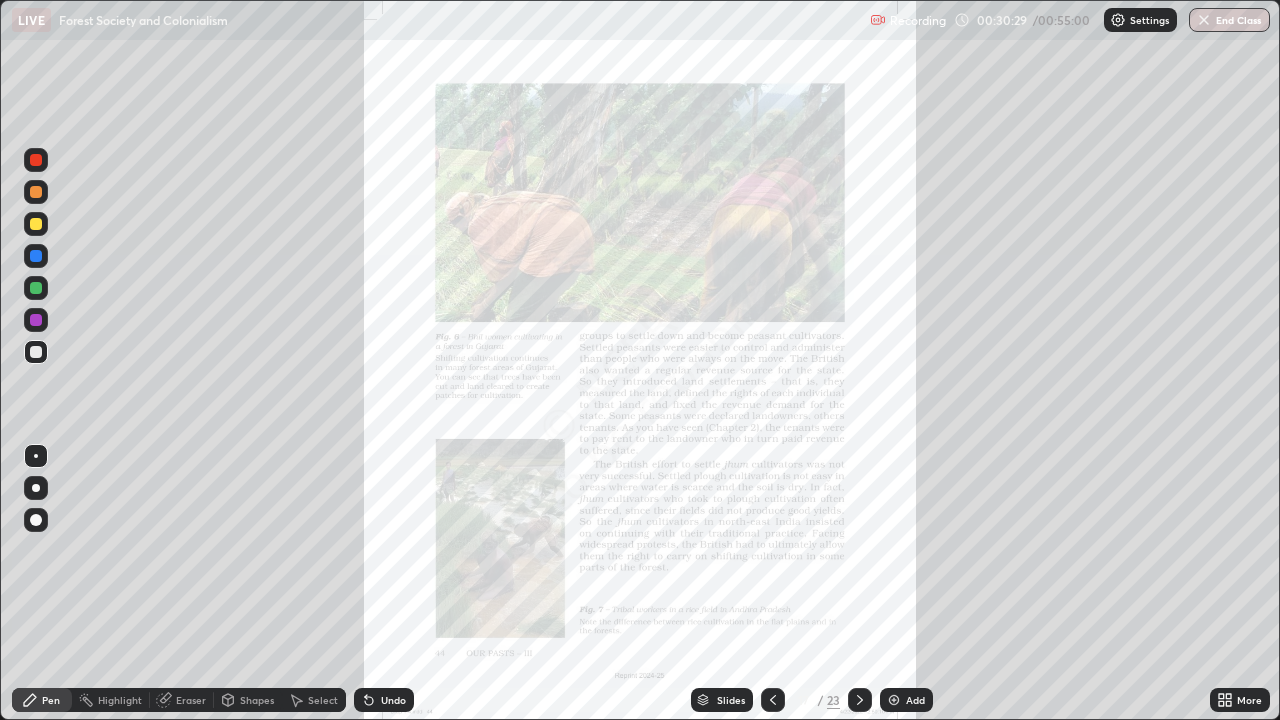 click at bounding box center [36, 288] 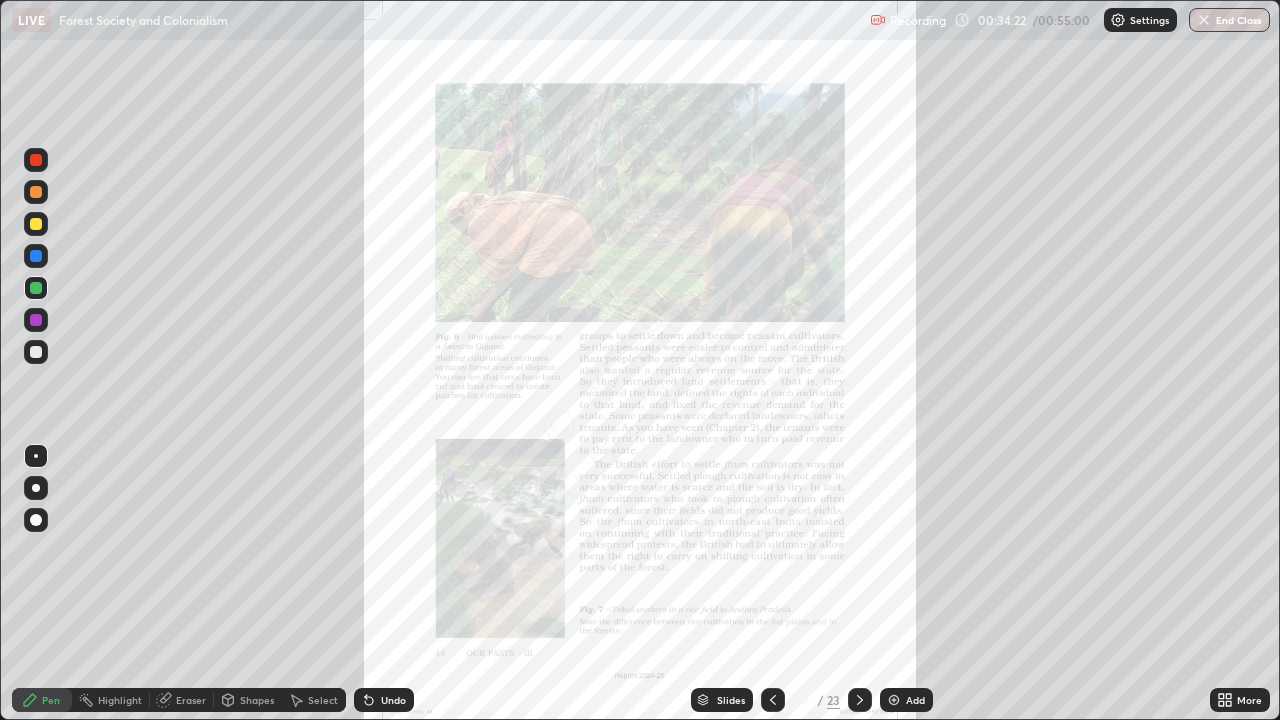 click 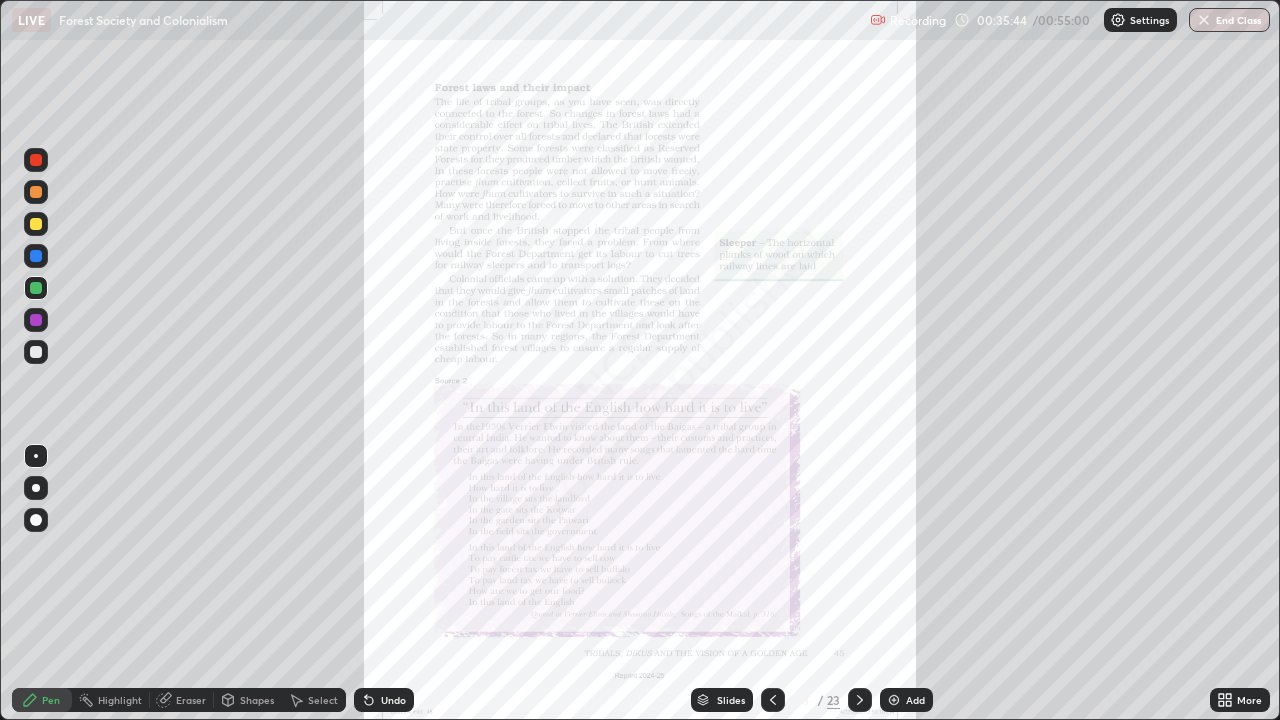 click at bounding box center [36, 224] 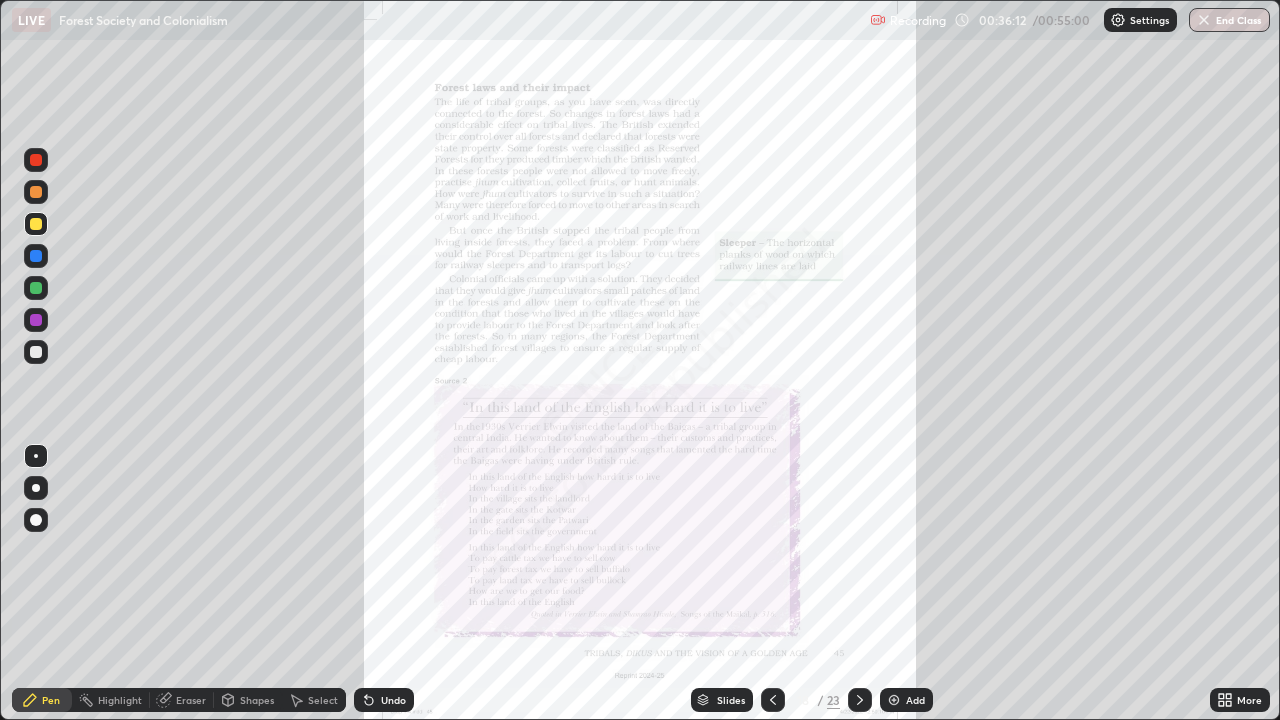 click at bounding box center (36, 352) 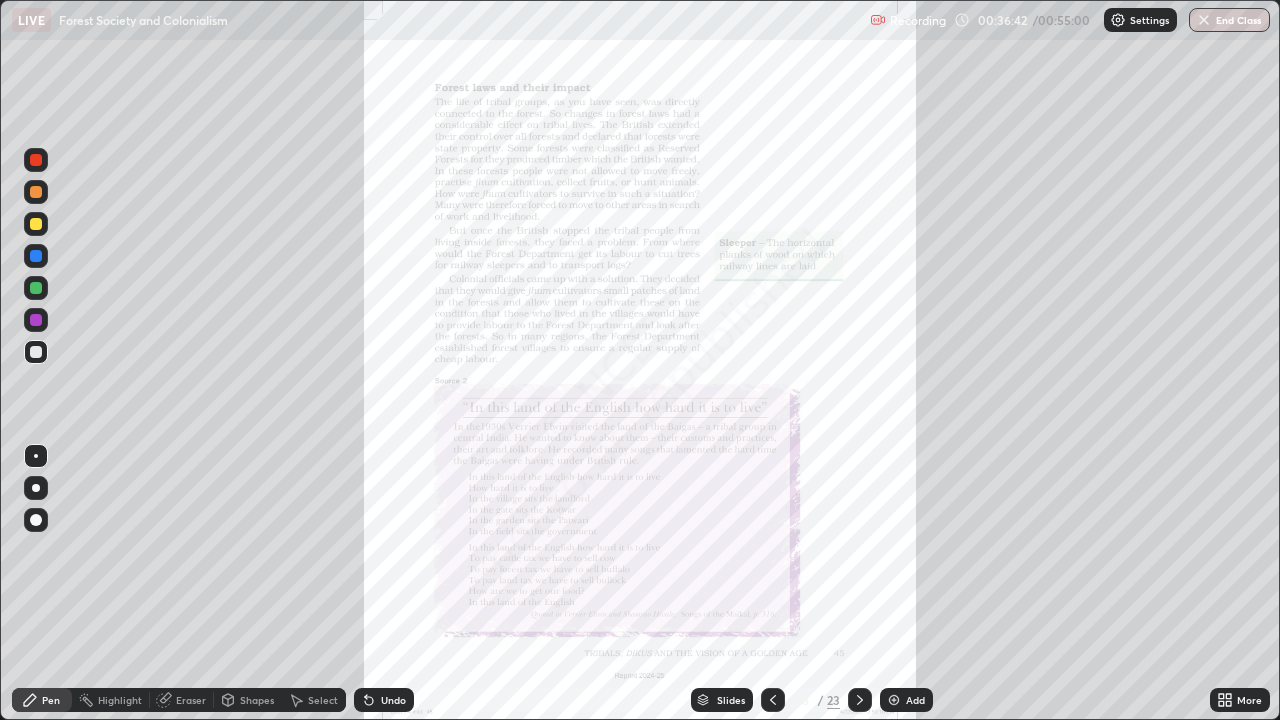 click at bounding box center [36, 288] 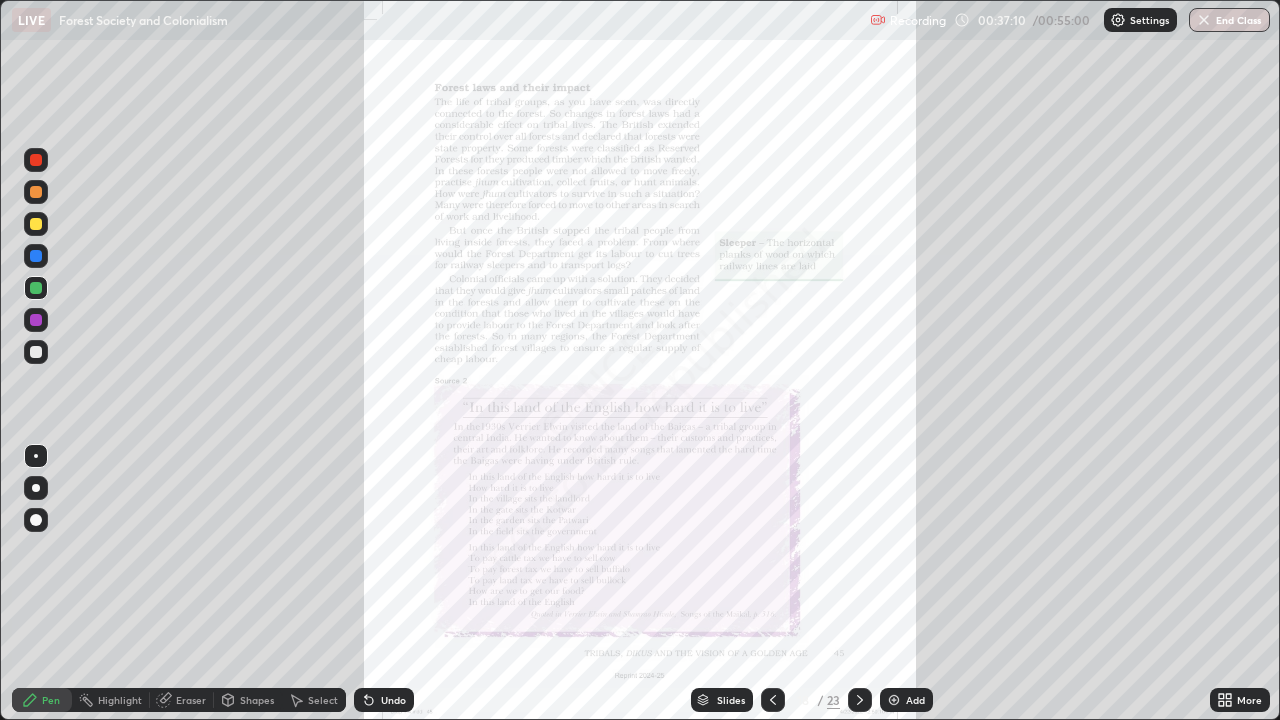click at bounding box center [36, 224] 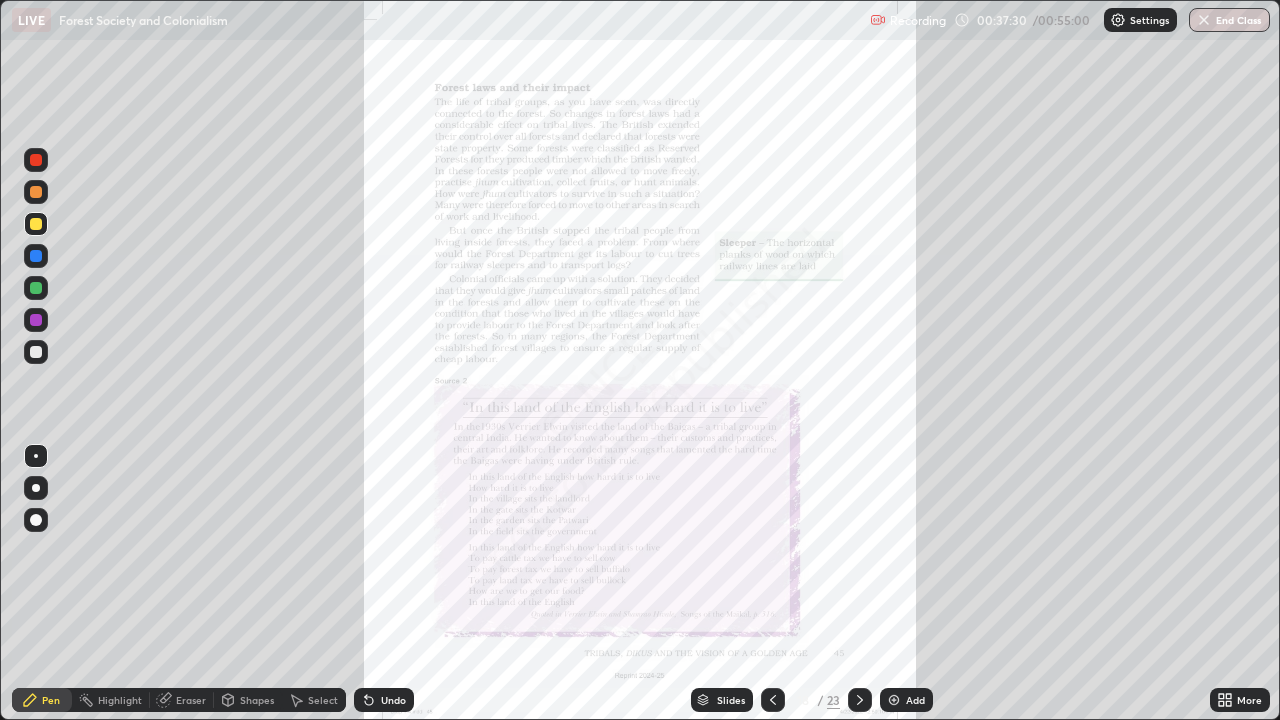 click at bounding box center [36, 288] 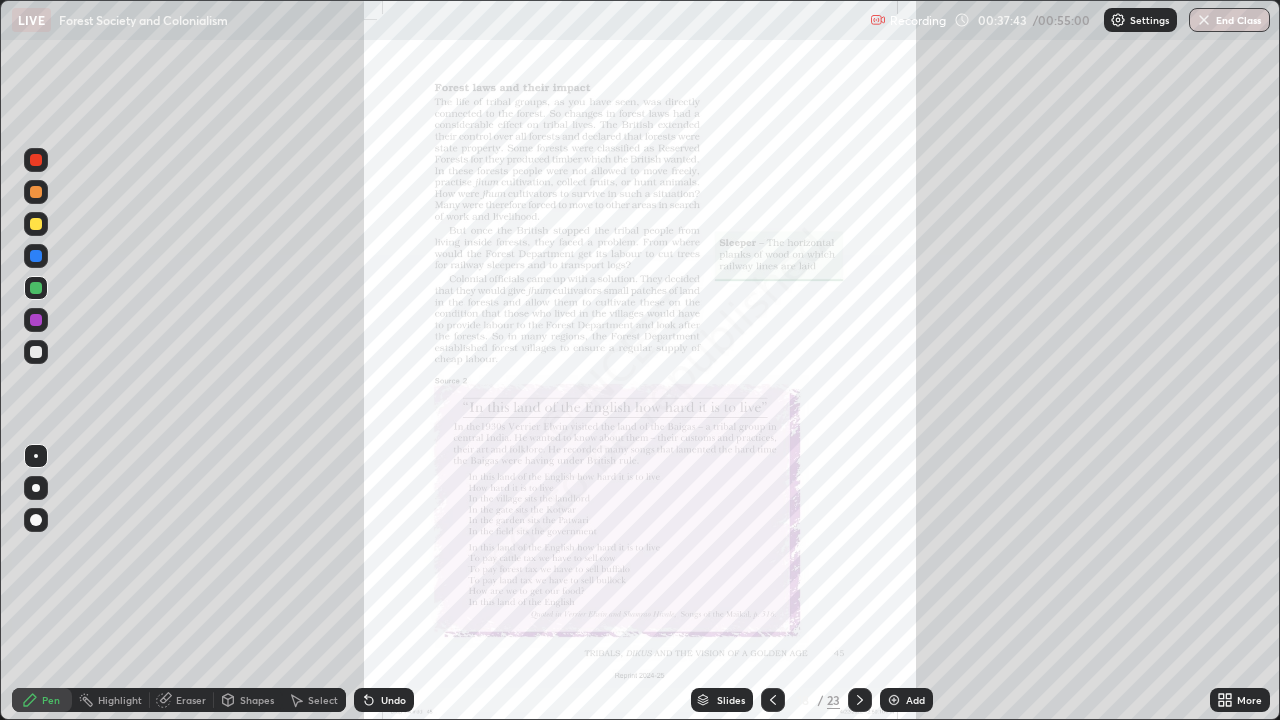 click at bounding box center (36, 352) 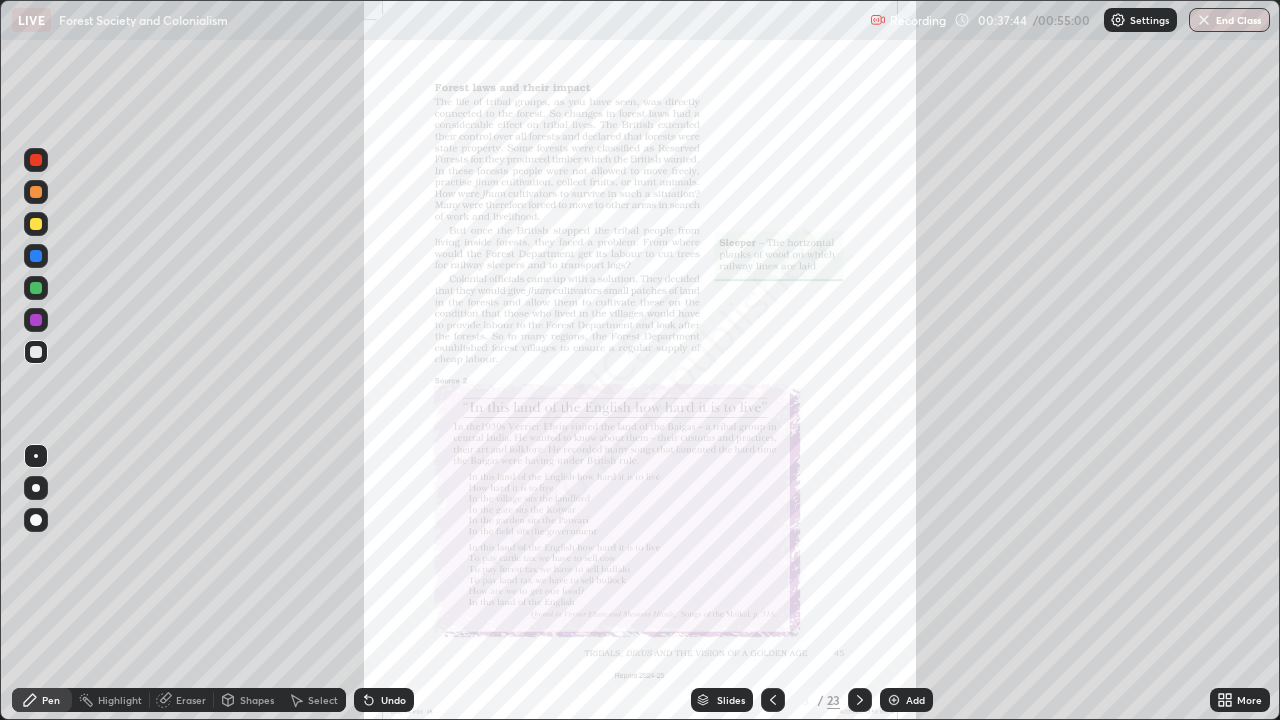 click at bounding box center (36, 320) 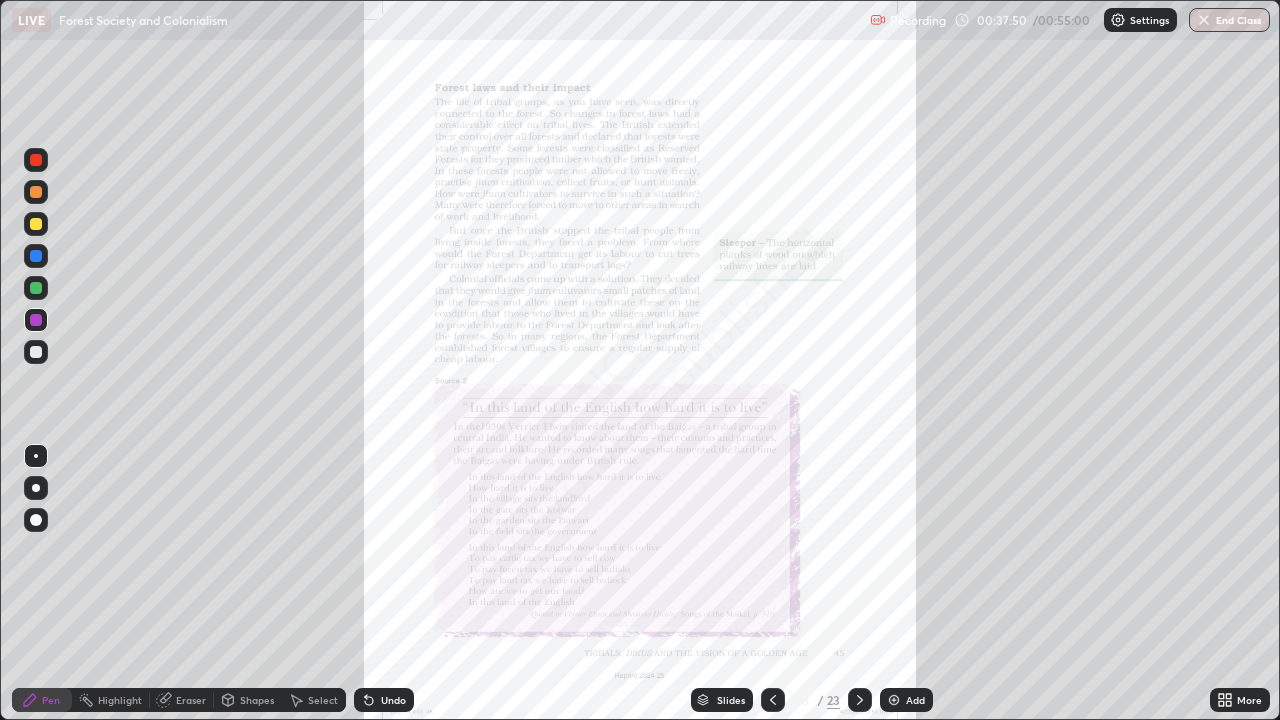 click at bounding box center [36, 288] 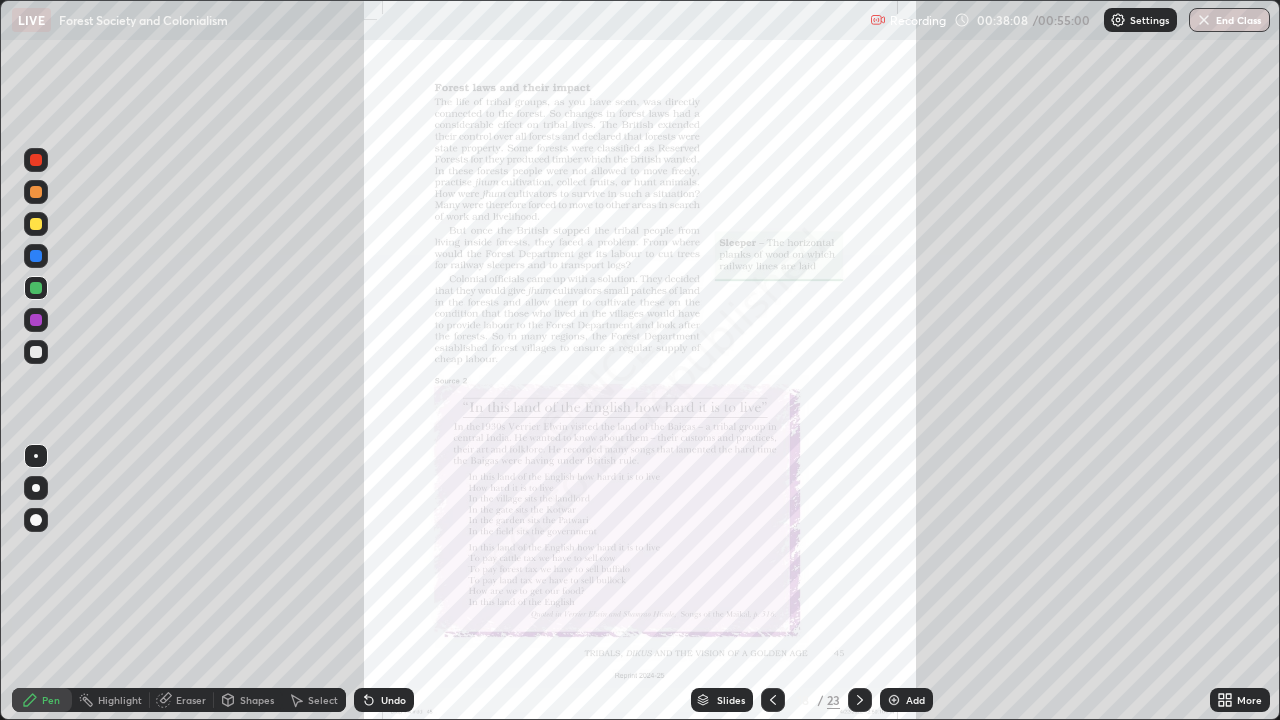 click 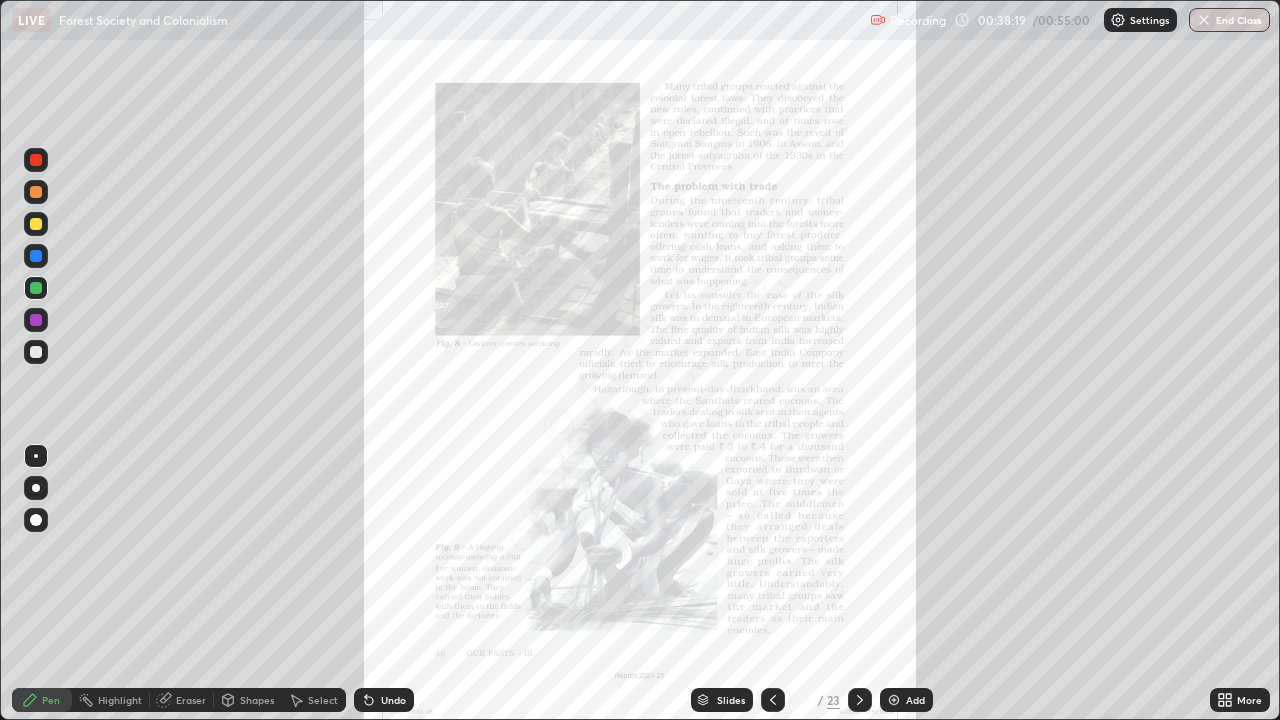 click 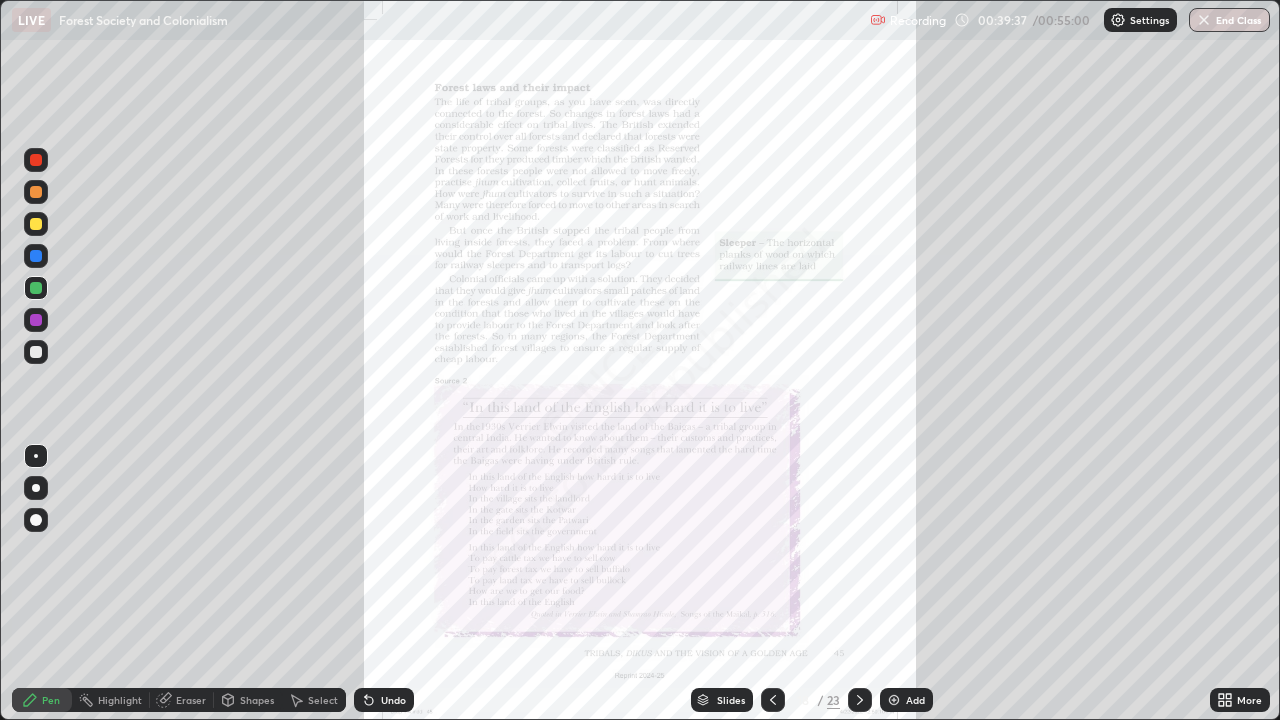 click at bounding box center (894, 700) 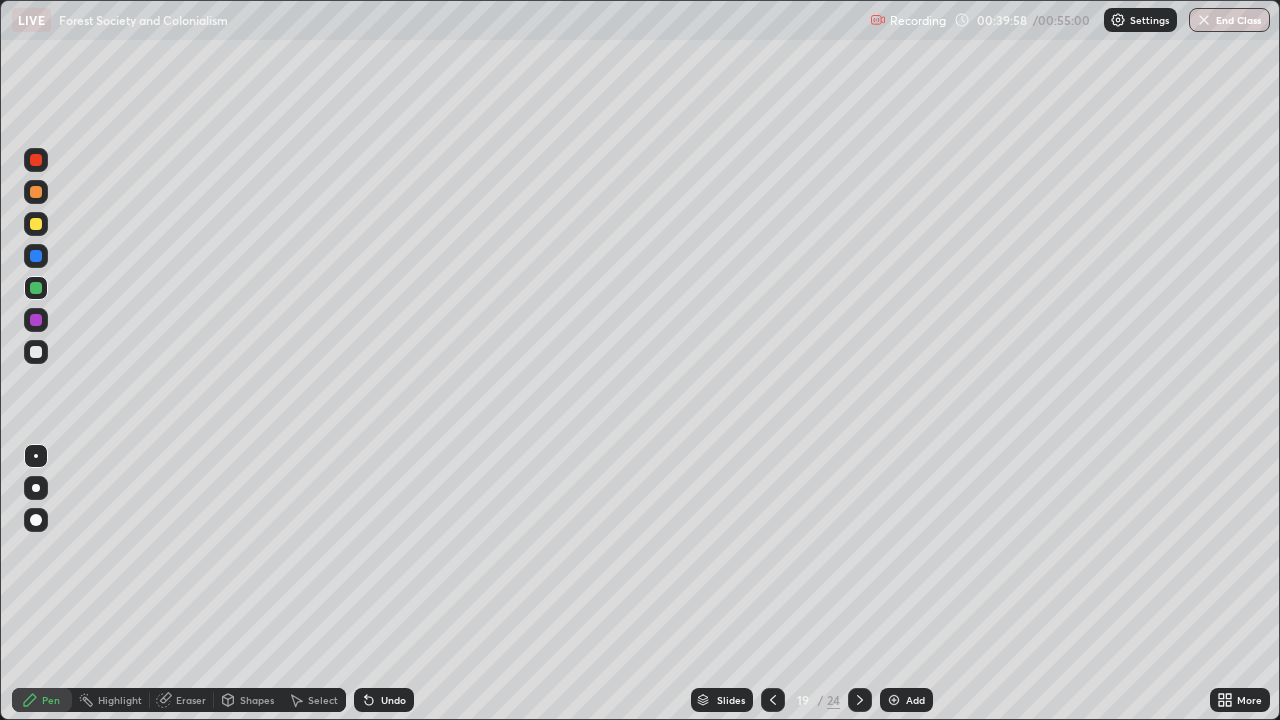 click at bounding box center (36, 224) 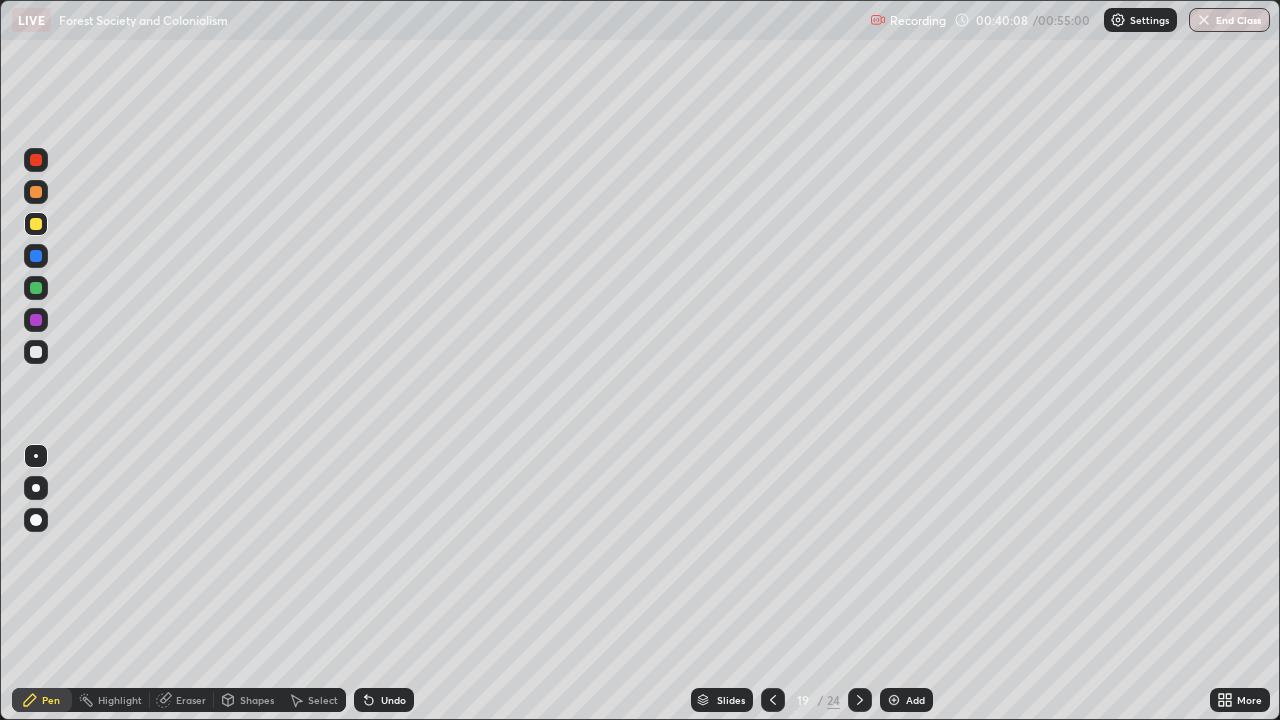 click 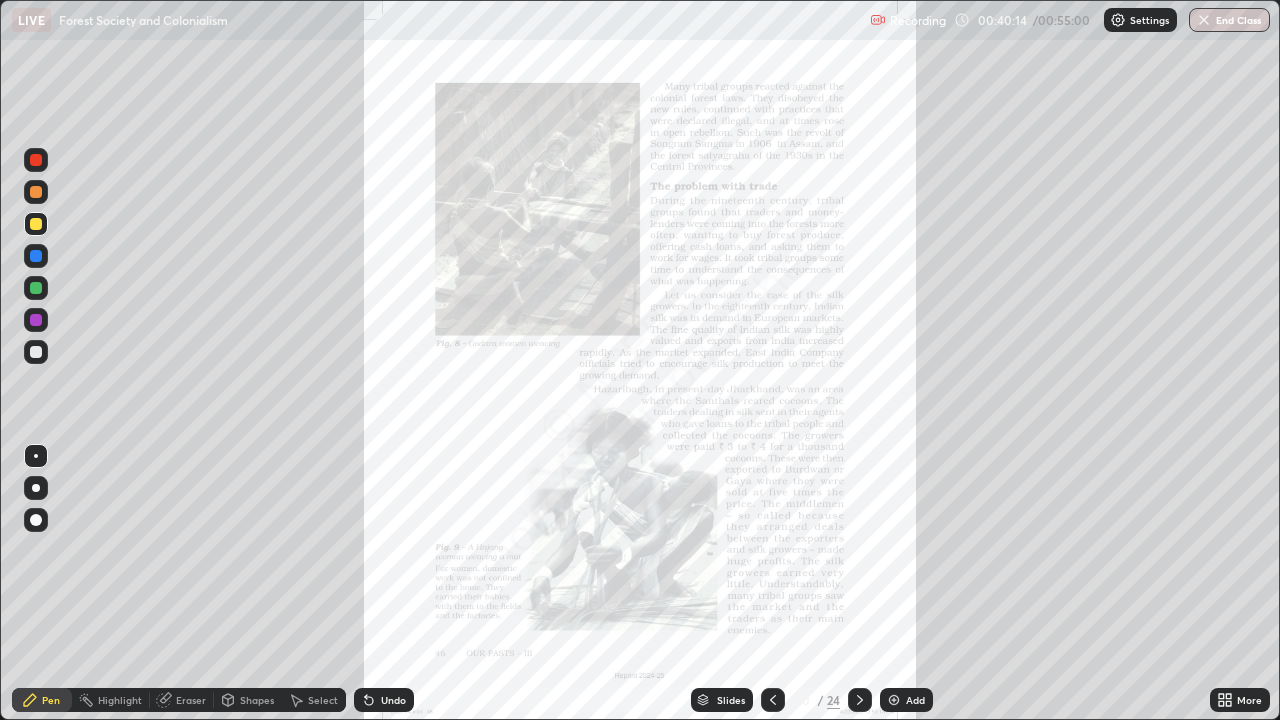 click 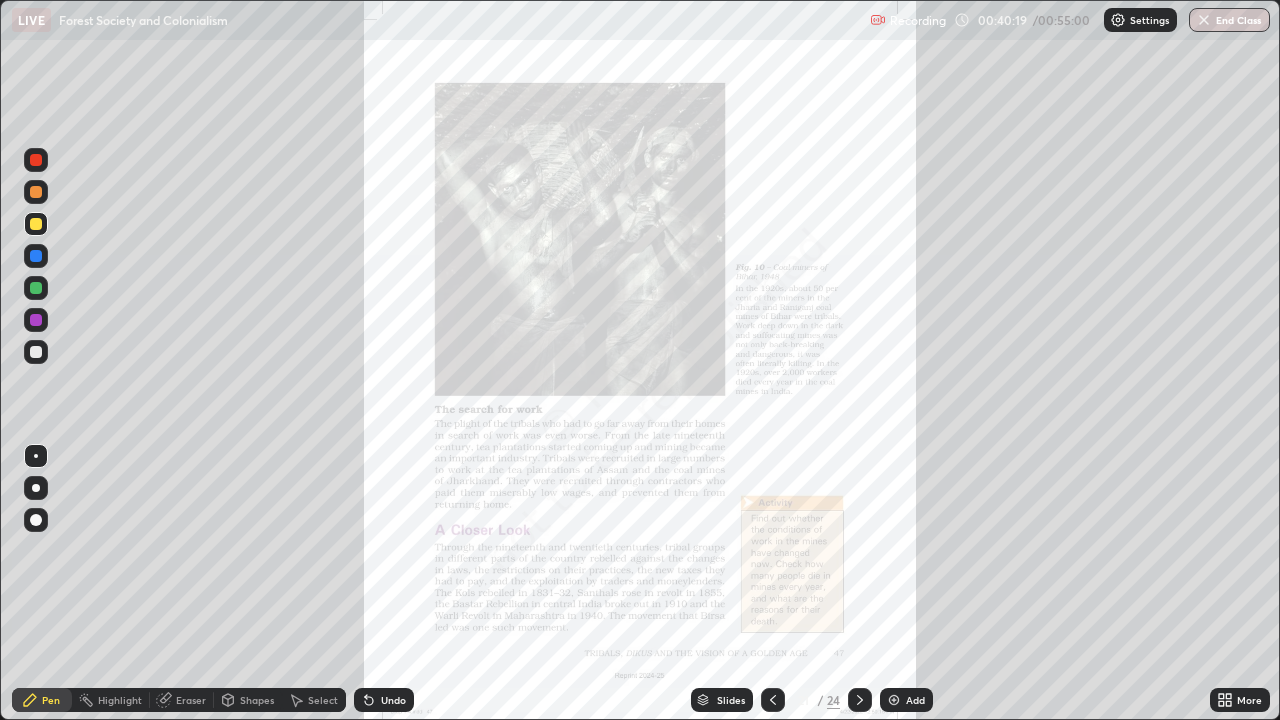 click 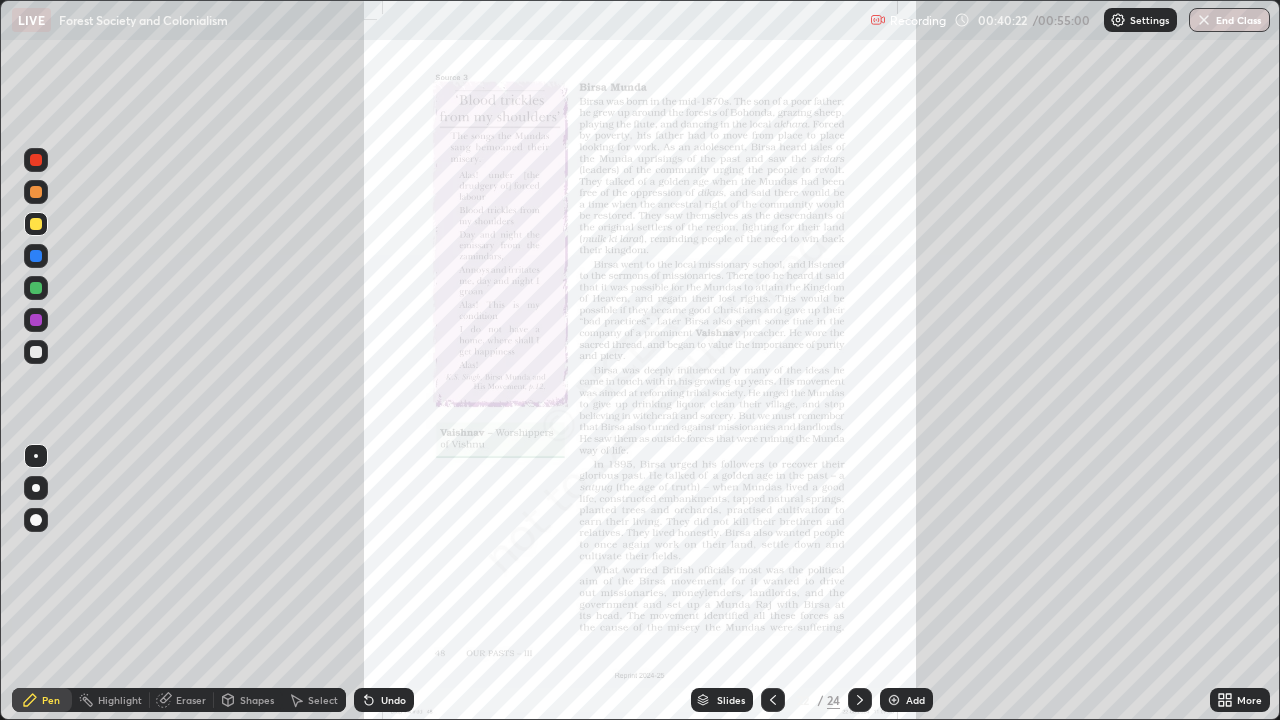 click 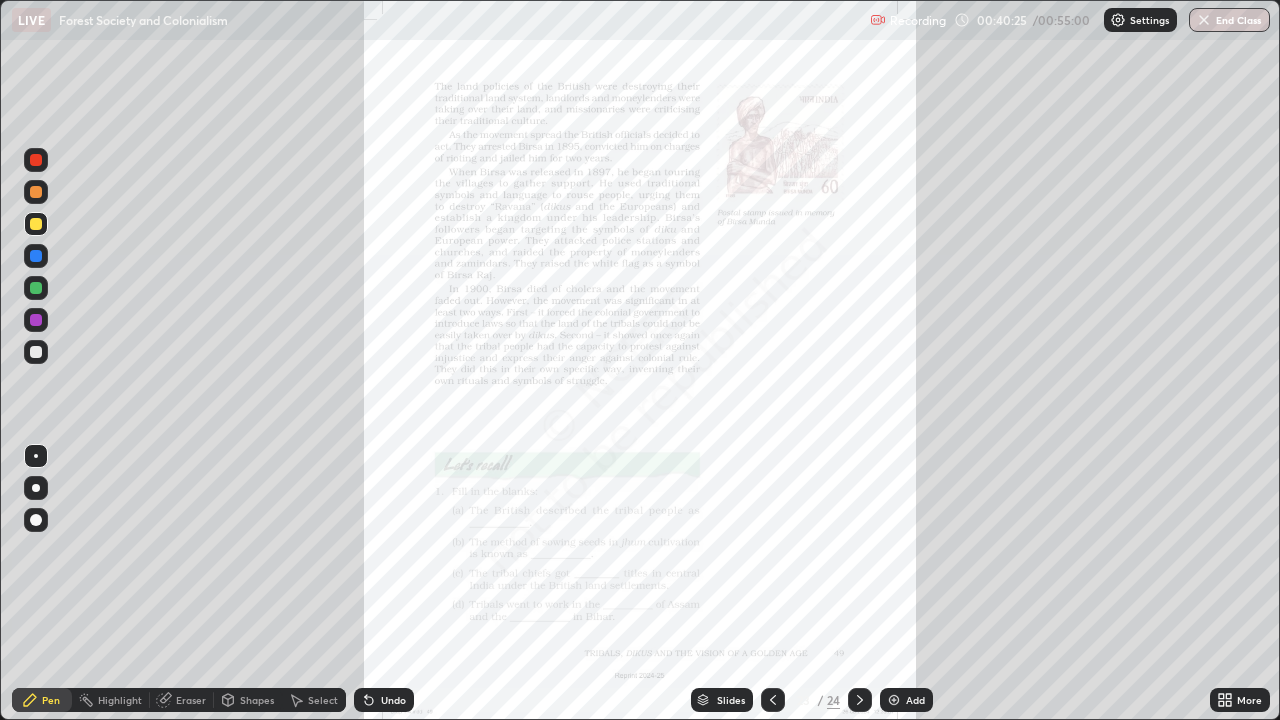 click 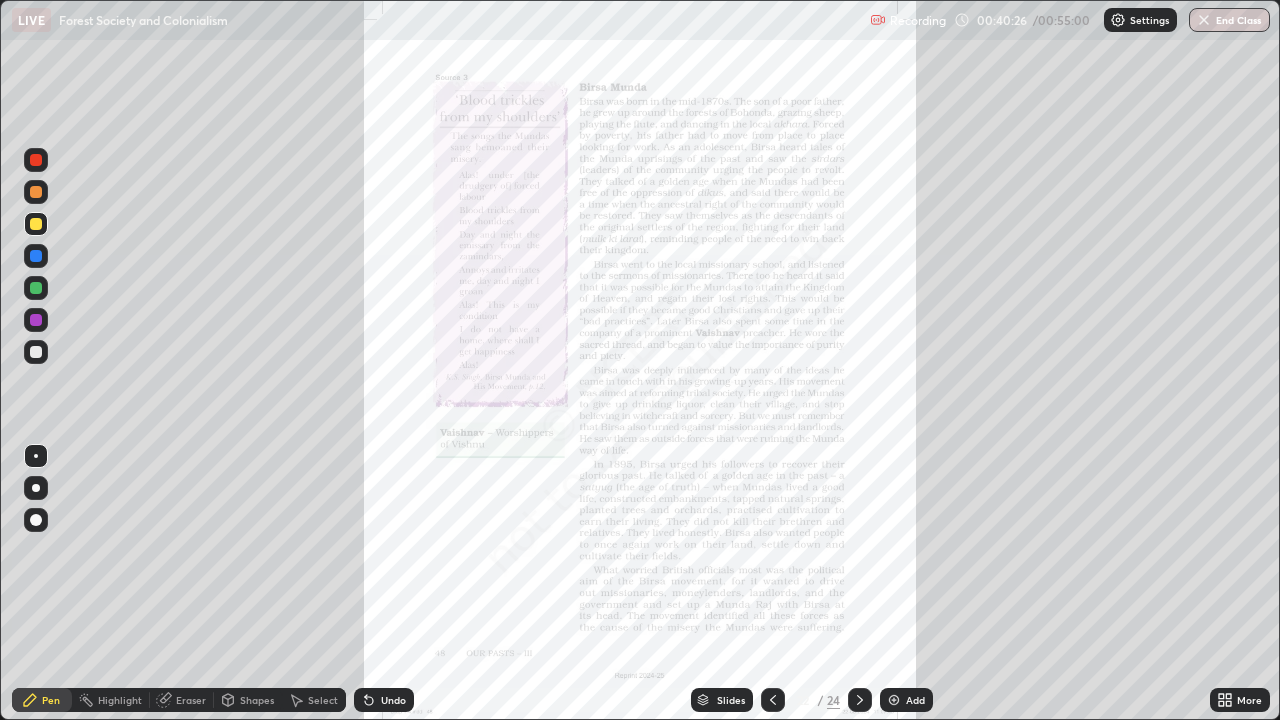 click 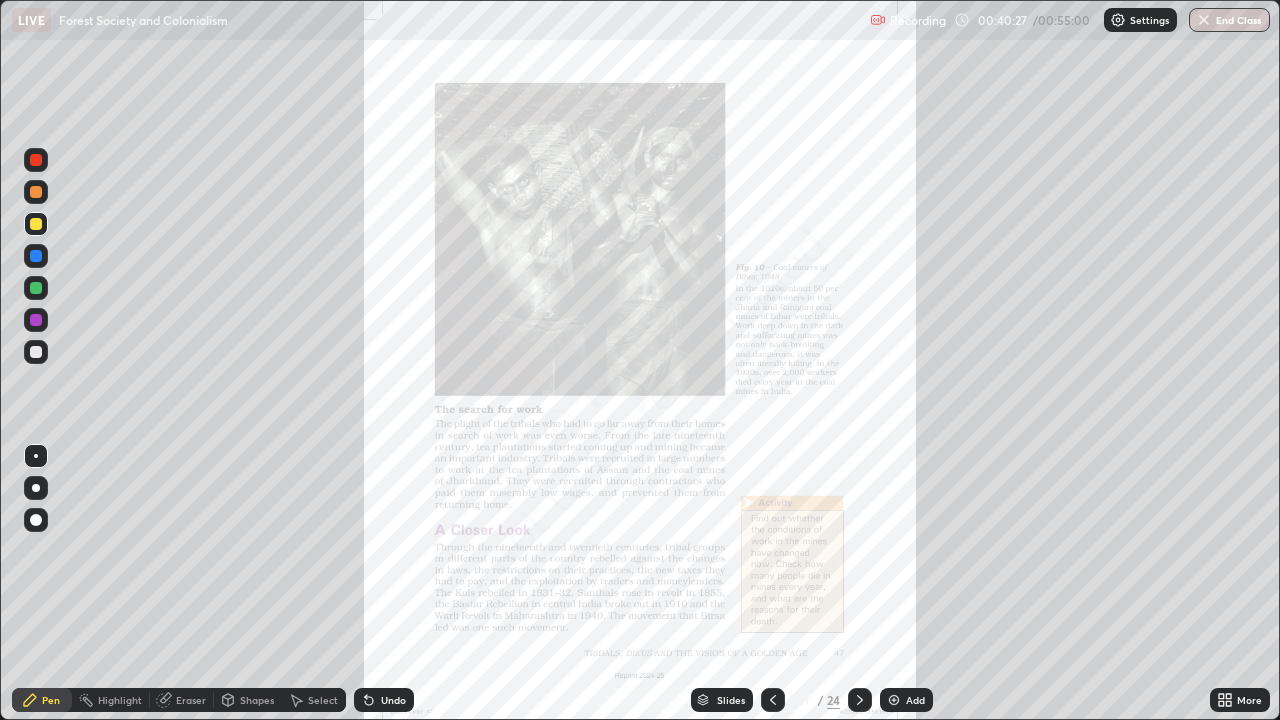 click 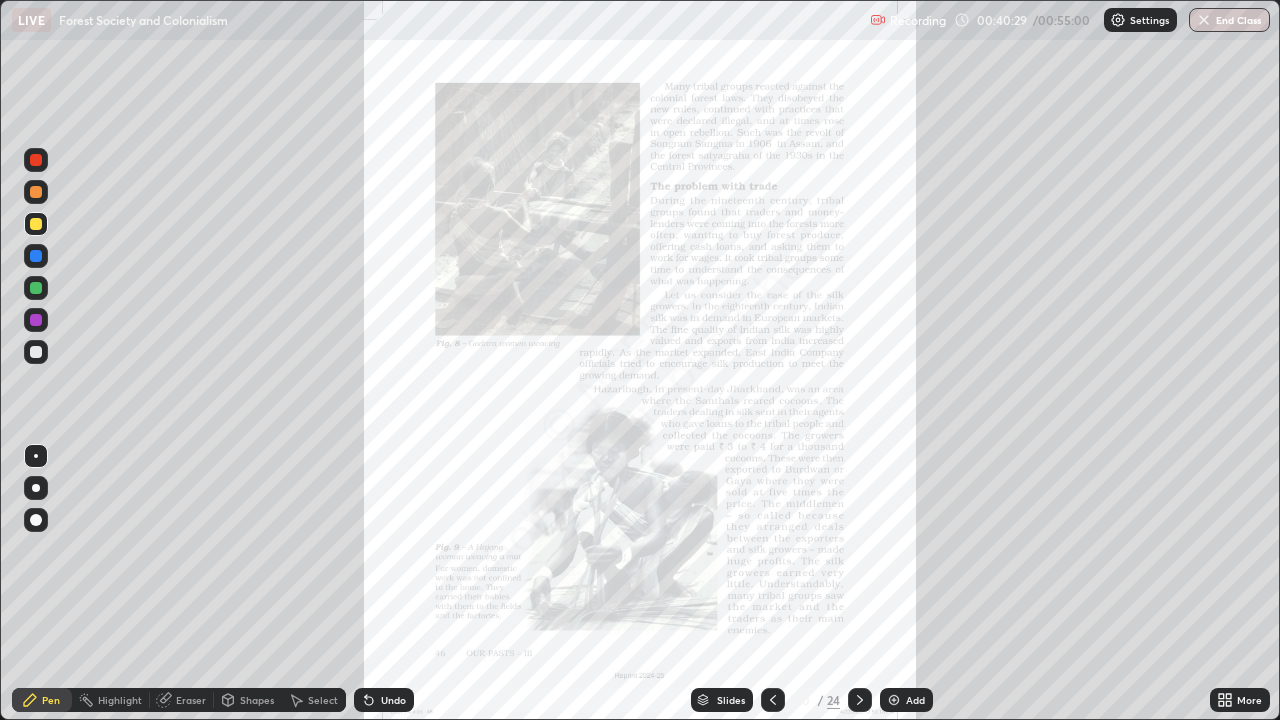 click 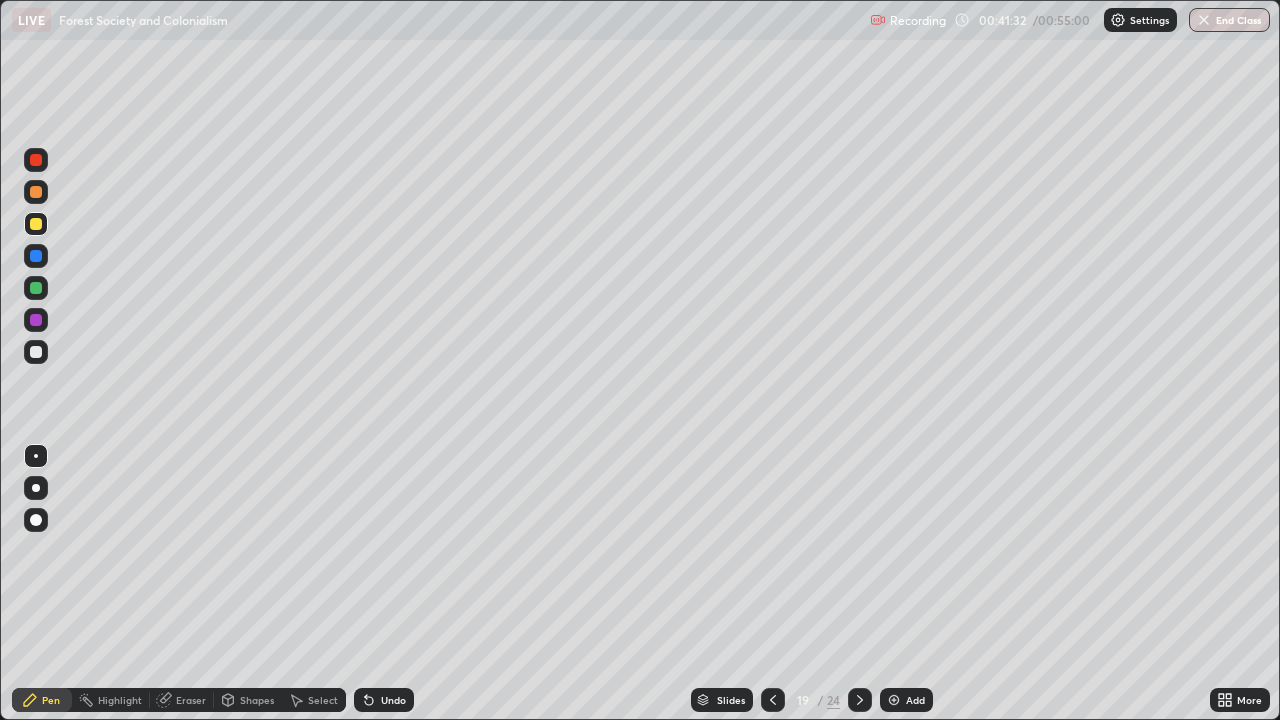 click on "End Class" at bounding box center (1229, 20) 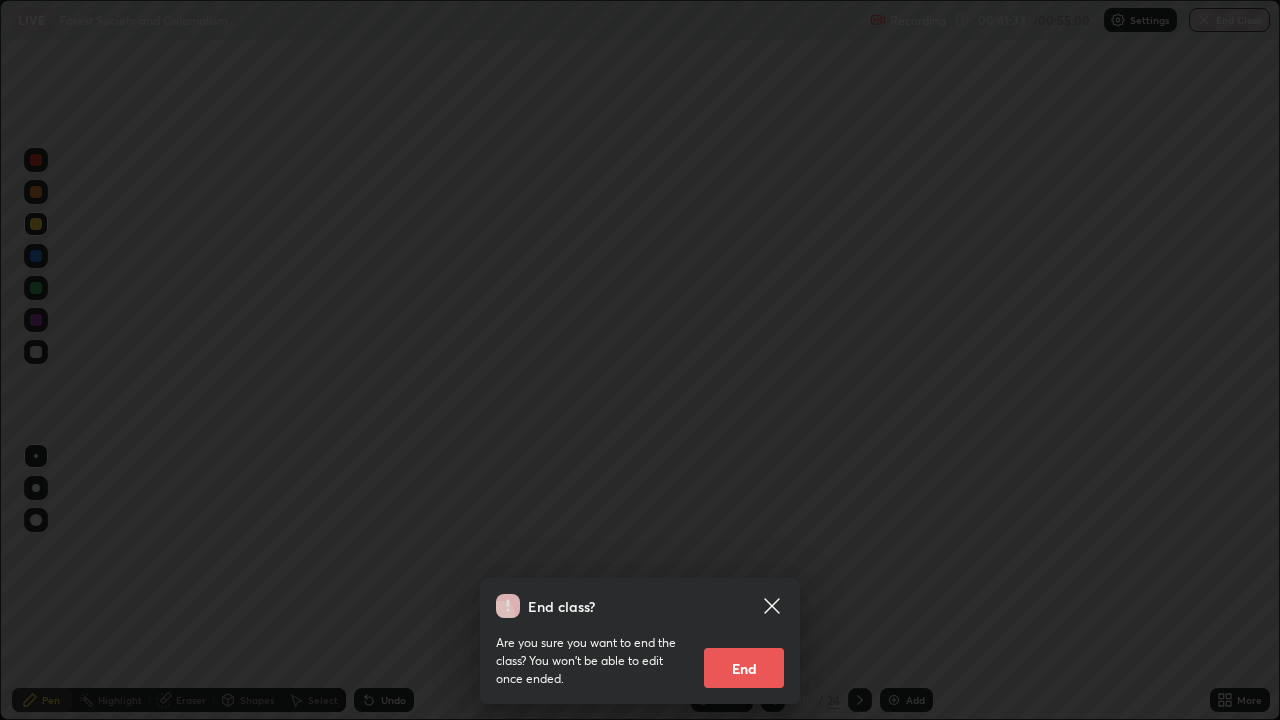 click on "End" at bounding box center (744, 668) 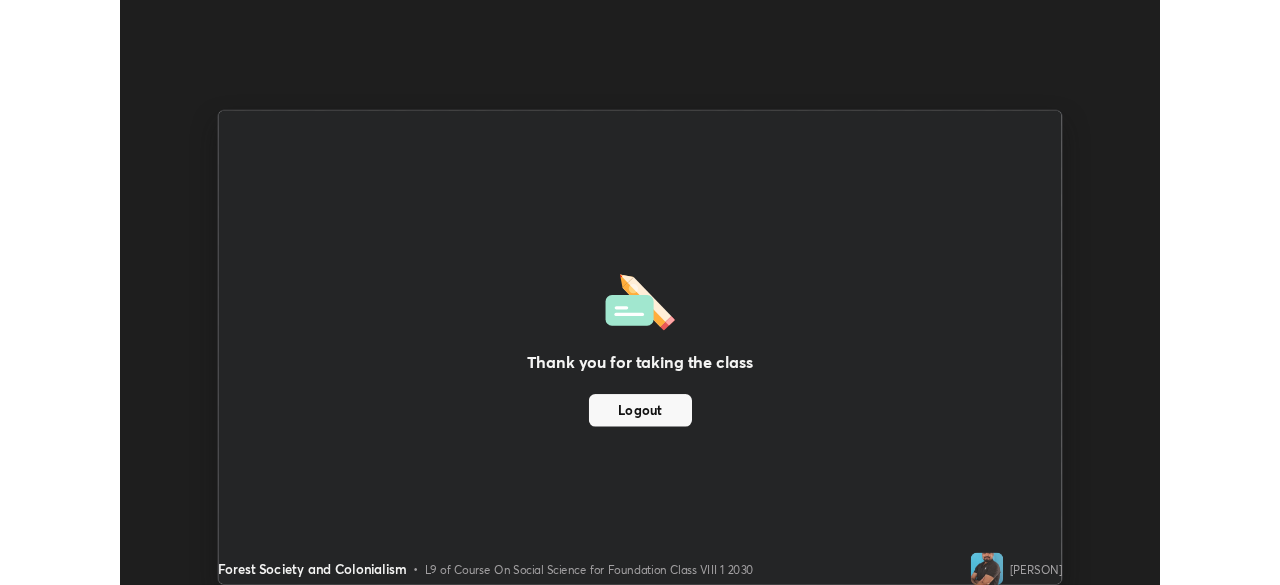 scroll, scrollTop: 585, scrollLeft: 1280, axis: both 